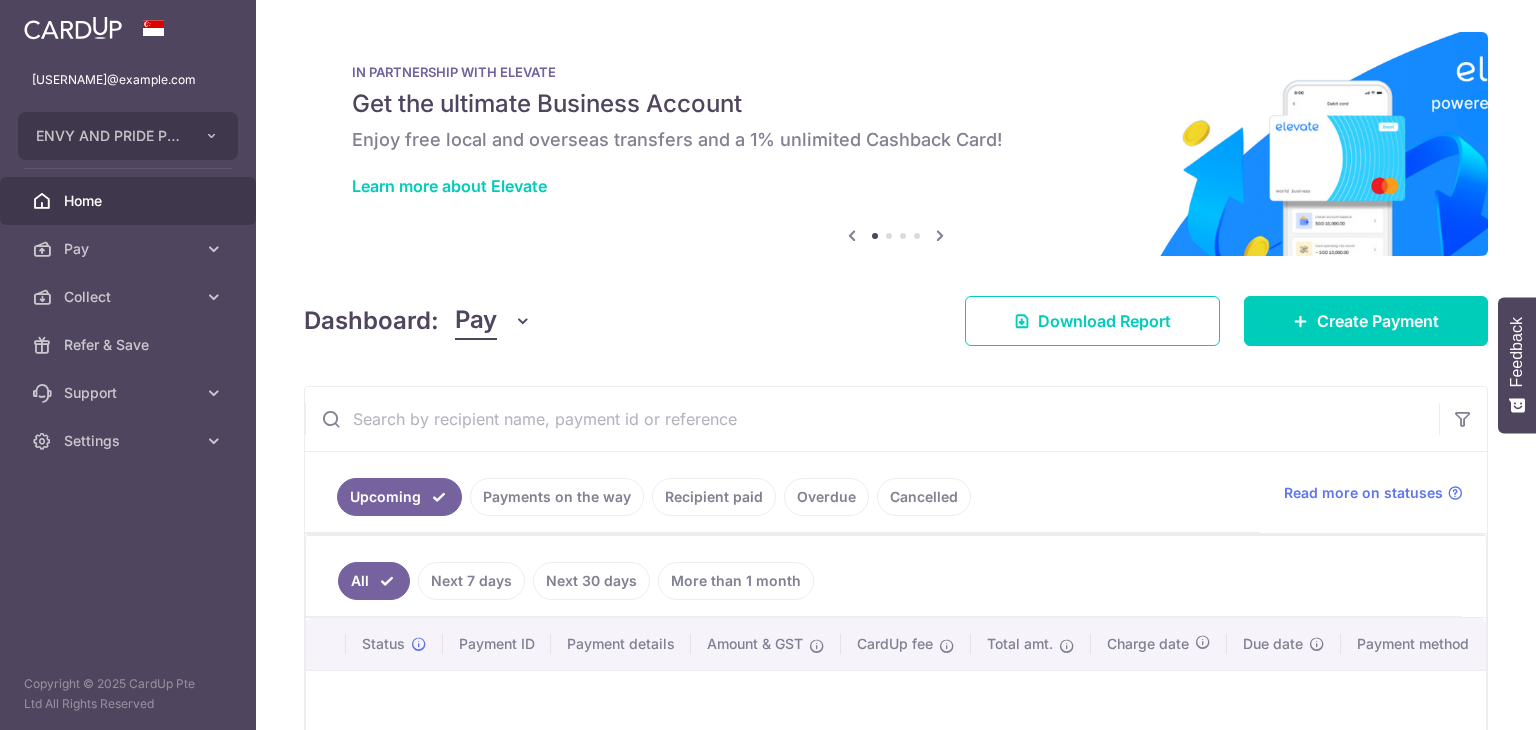 scroll, scrollTop: 0, scrollLeft: 0, axis: both 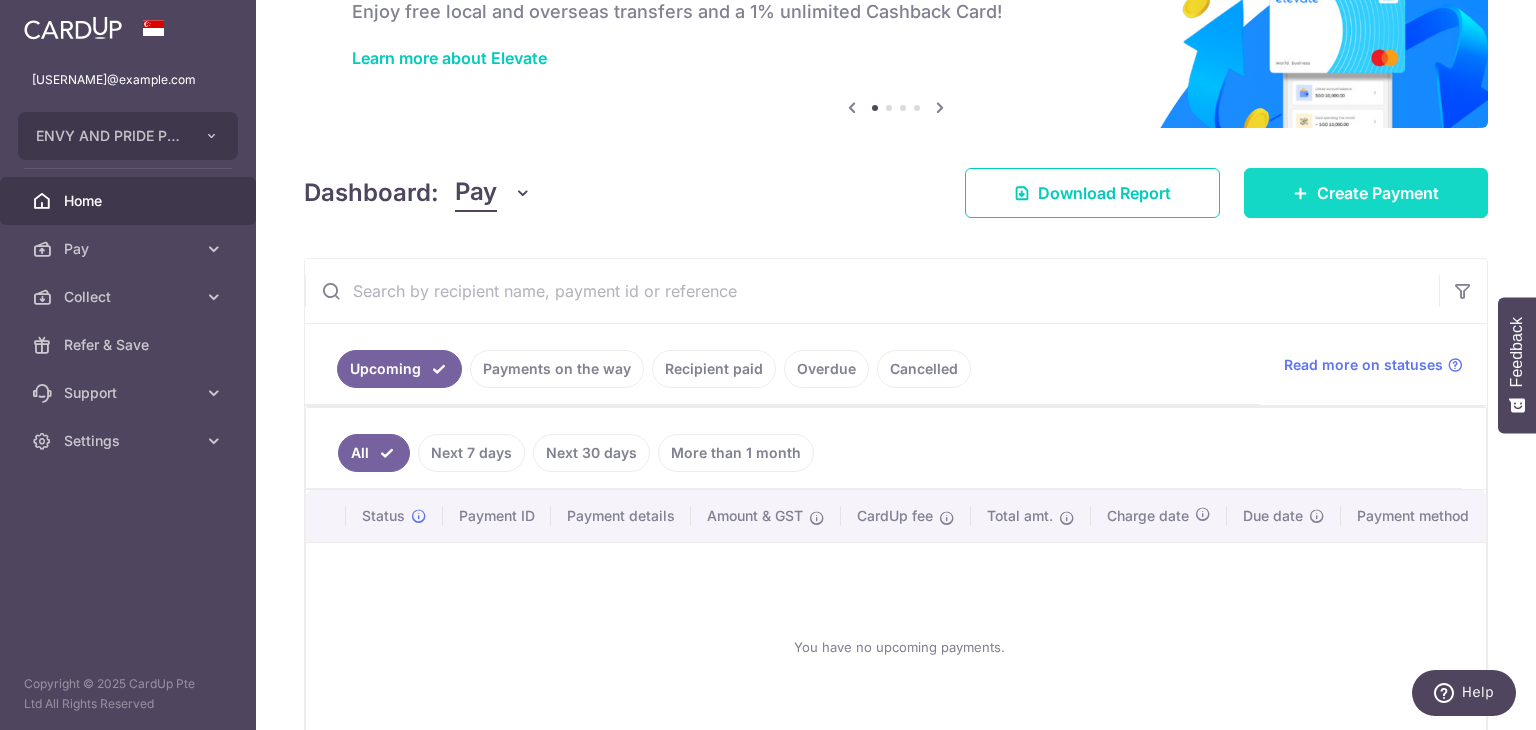 click on "Create Payment" at bounding box center (1378, 193) 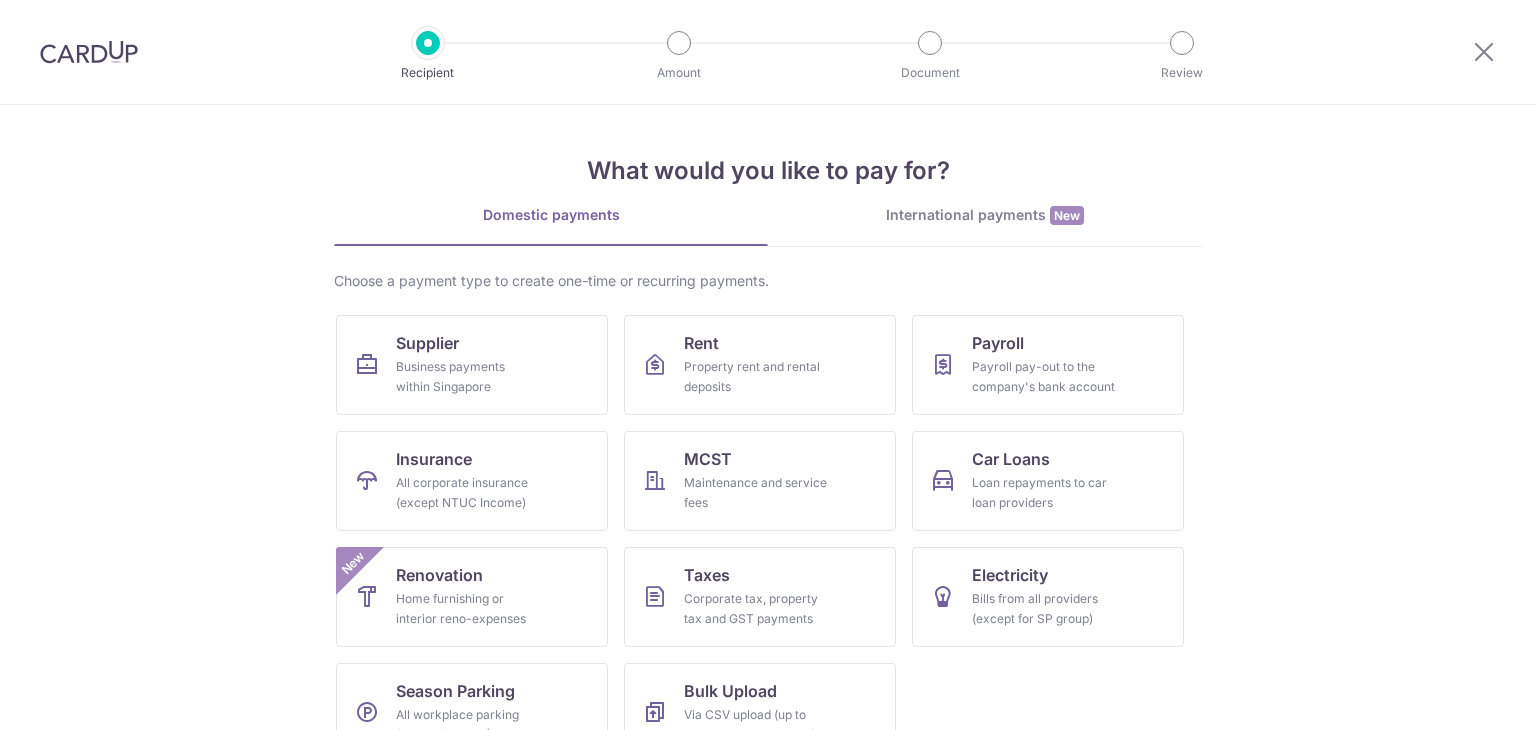 scroll, scrollTop: 0, scrollLeft: 0, axis: both 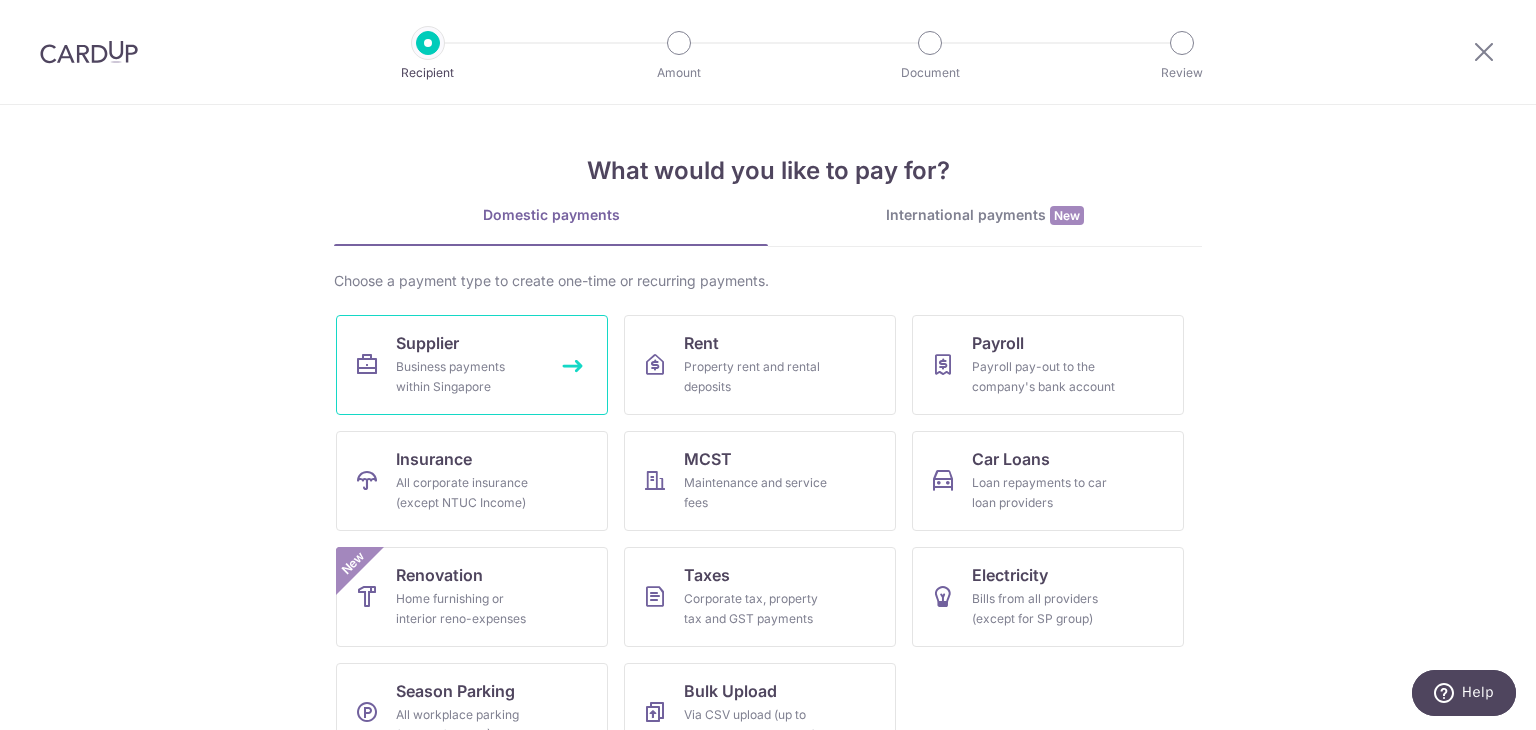 click on "Supplier Business payments within Singapore" at bounding box center (472, 365) 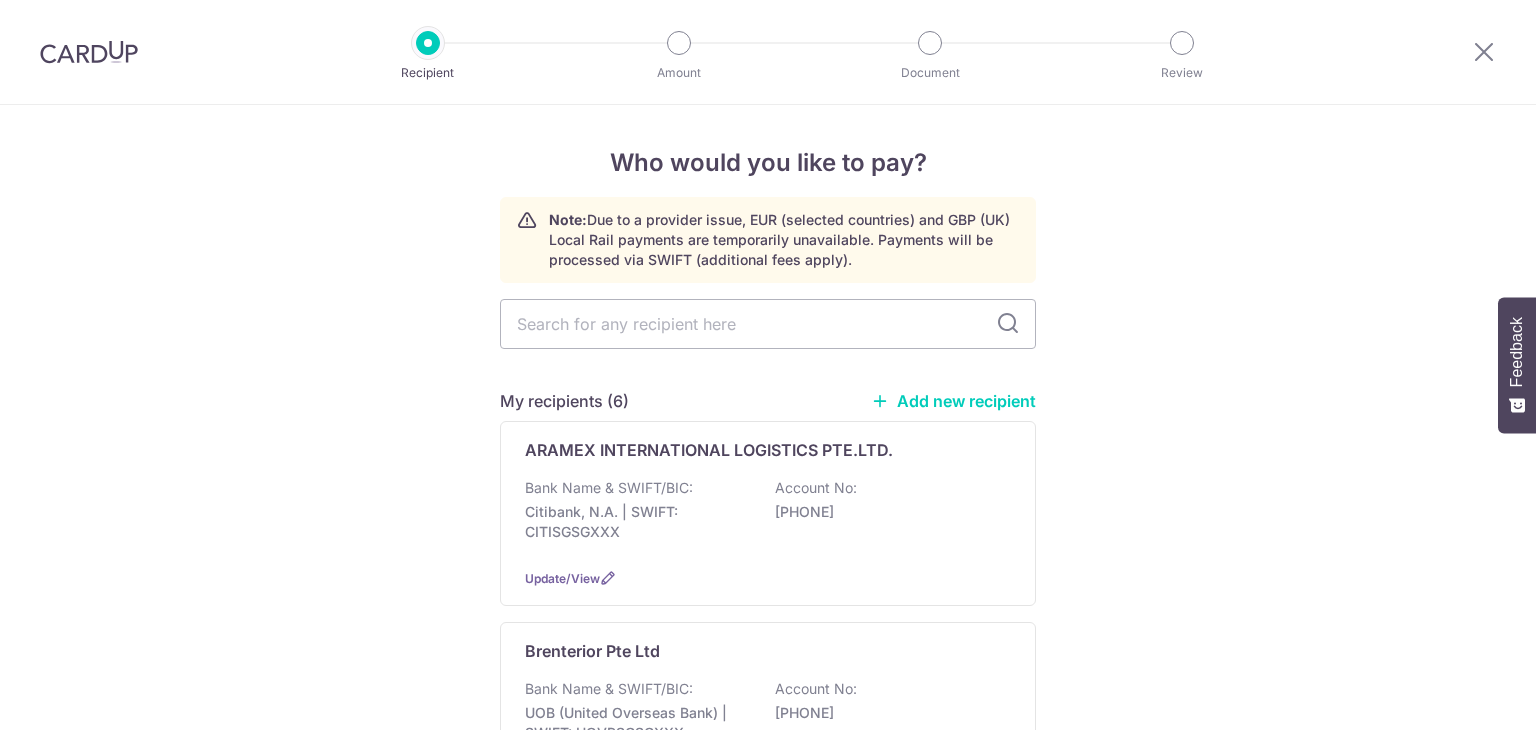 scroll, scrollTop: 0, scrollLeft: 0, axis: both 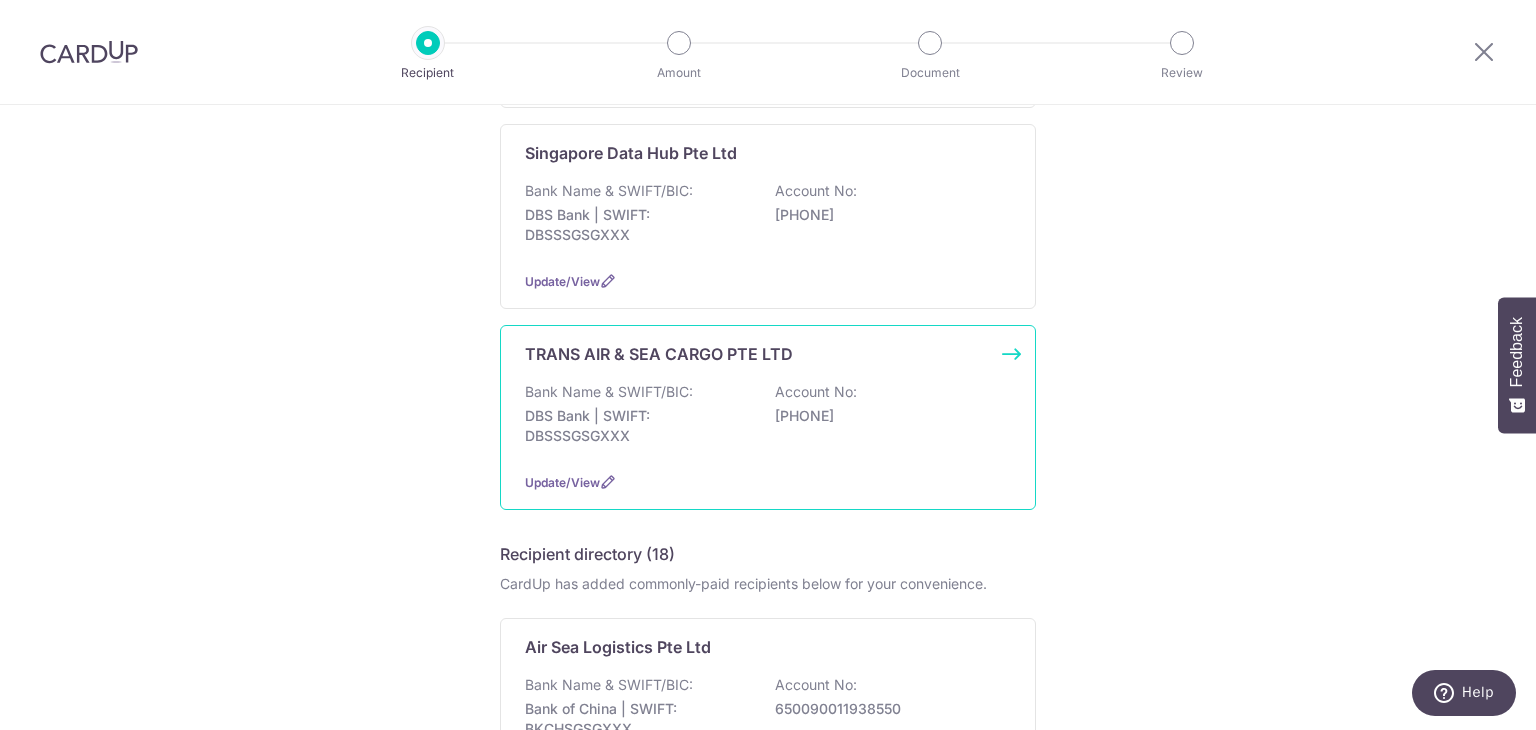 click on "TRANS AIR & SEA CARGO PTE LTD
Bank Name & SWIFT/BIC:
DBS Bank | SWIFT: DBSSSGSGXXX
Account No:
0120138113
Update/View" at bounding box center (768, 417) 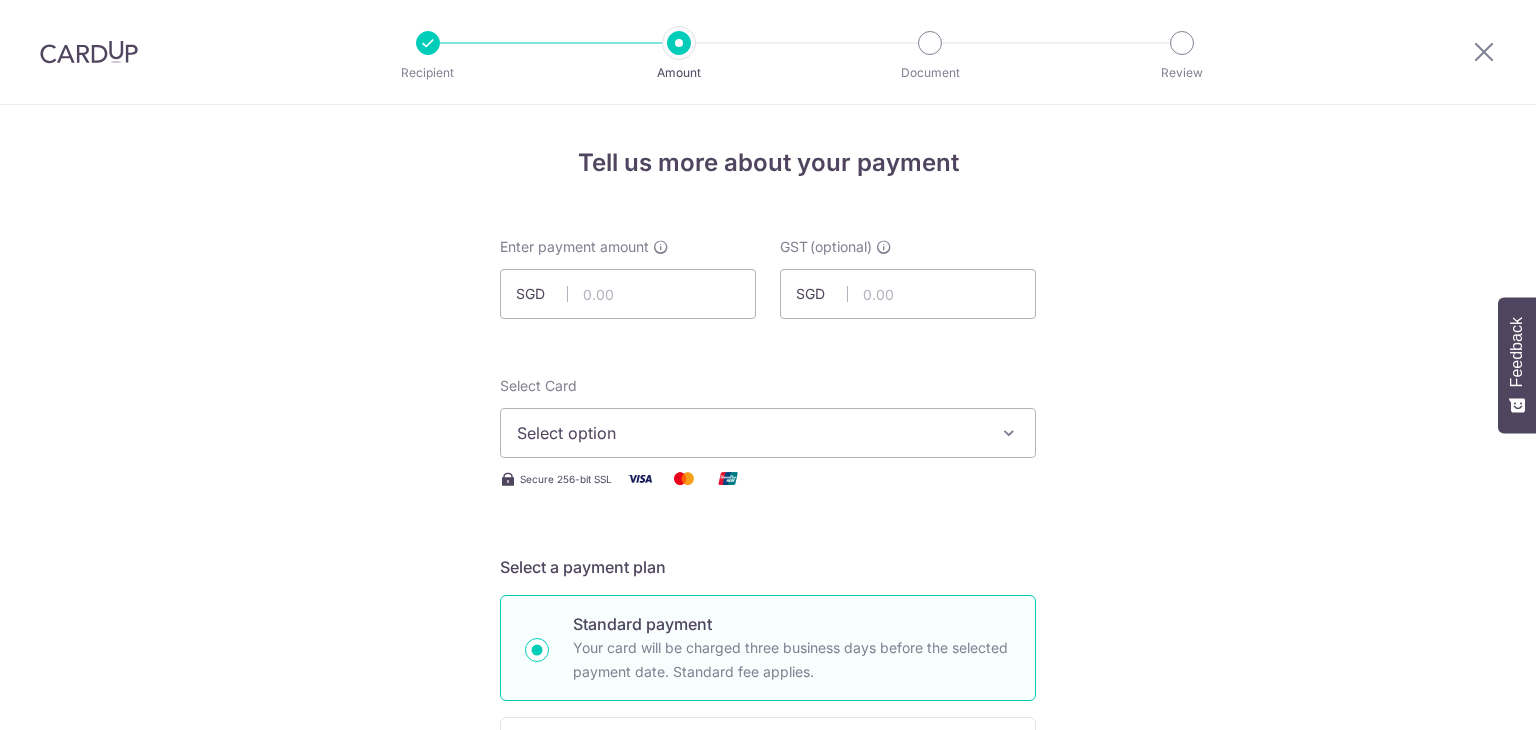 scroll, scrollTop: 0, scrollLeft: 0, axis: both 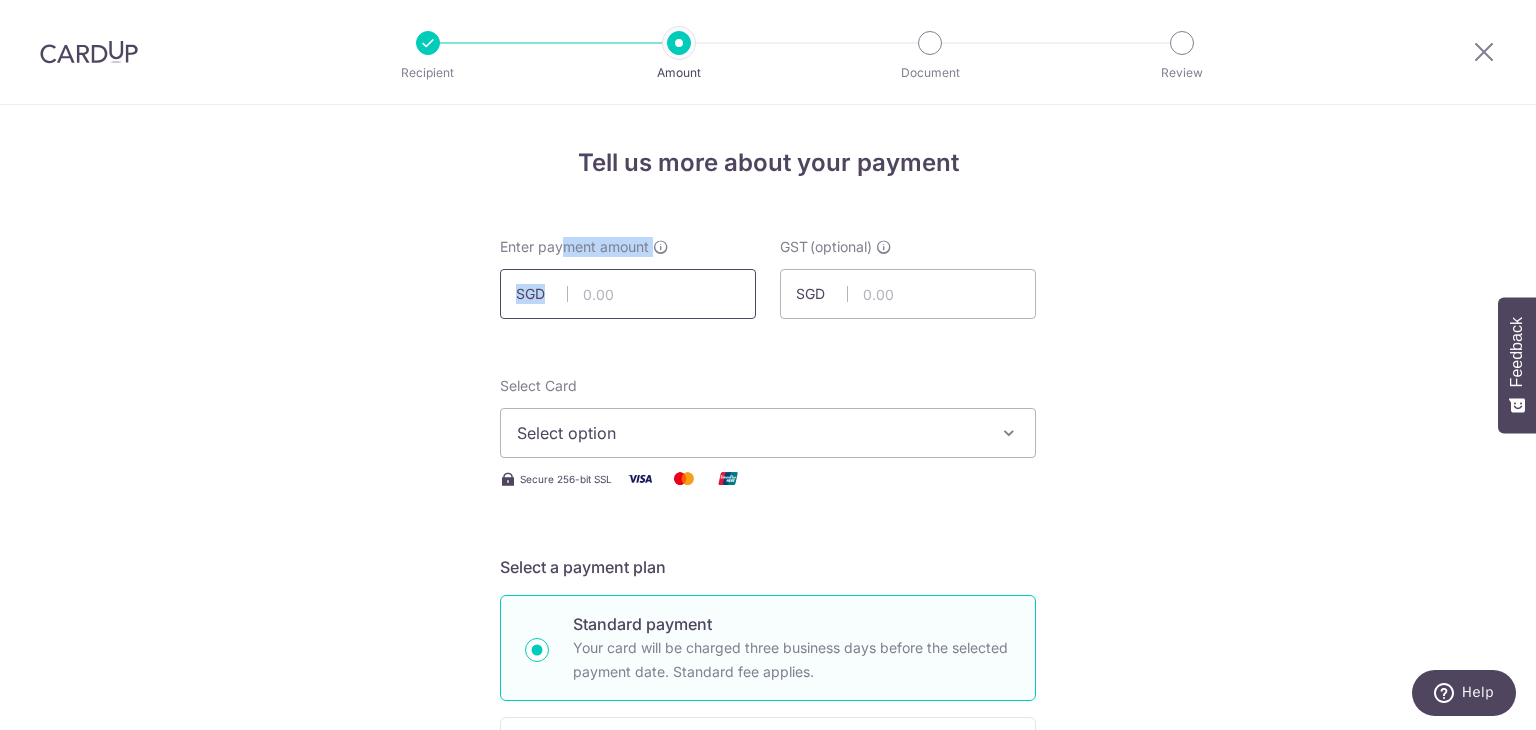 drag, startPoint x: 554, startPoint y: 248, endPoint x: 607, endPoint y: 289, distance: 67.00746 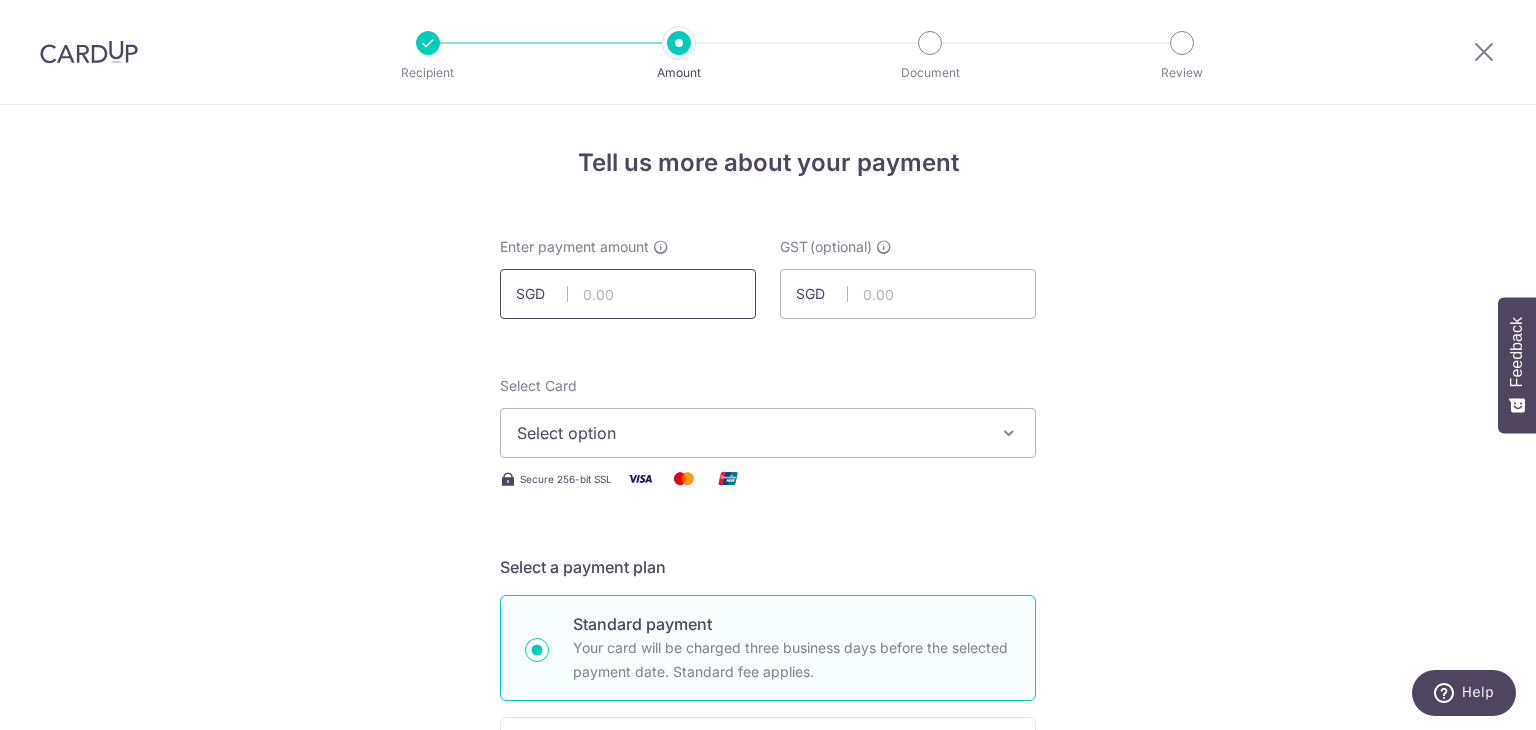 click at bounding box center [628, 294] 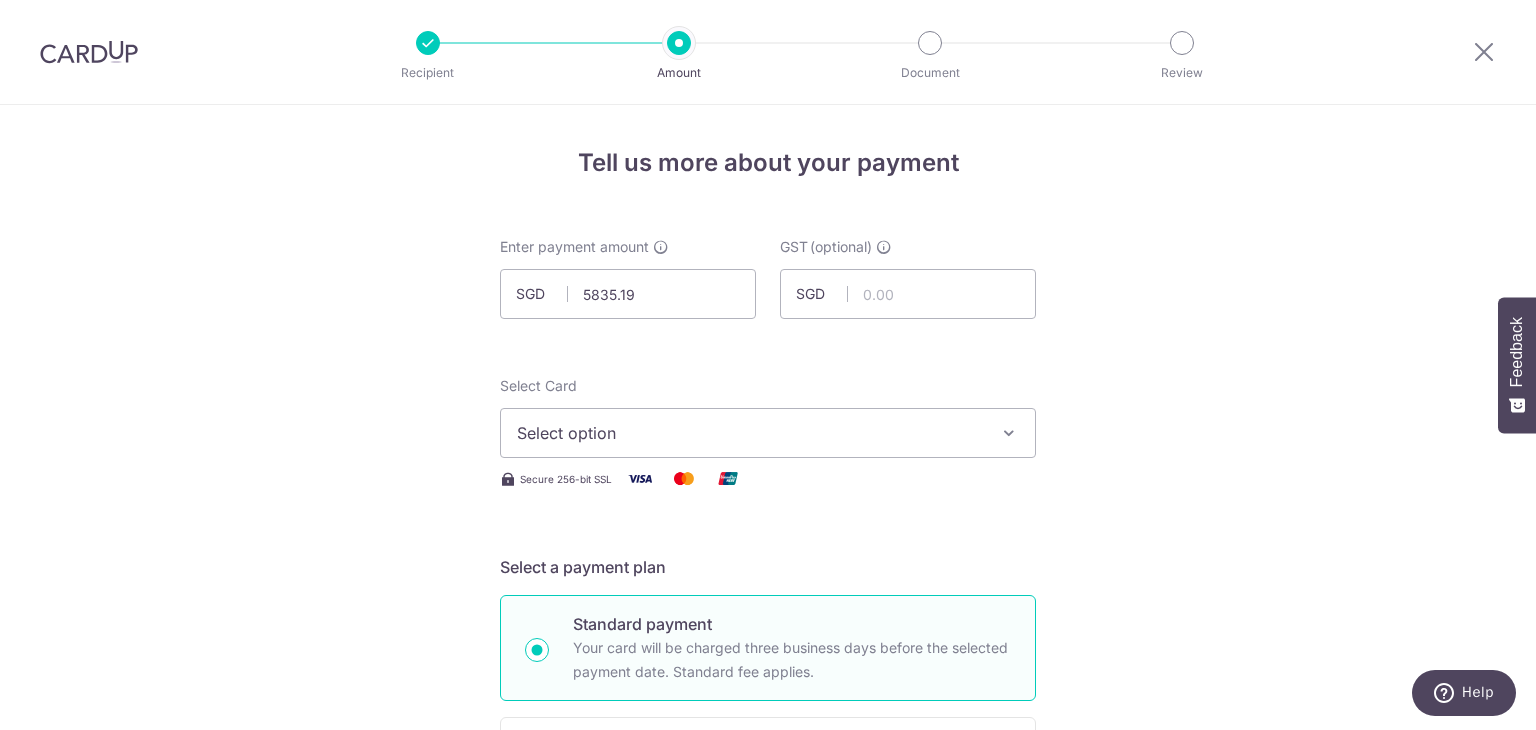 type on "5,835.19" 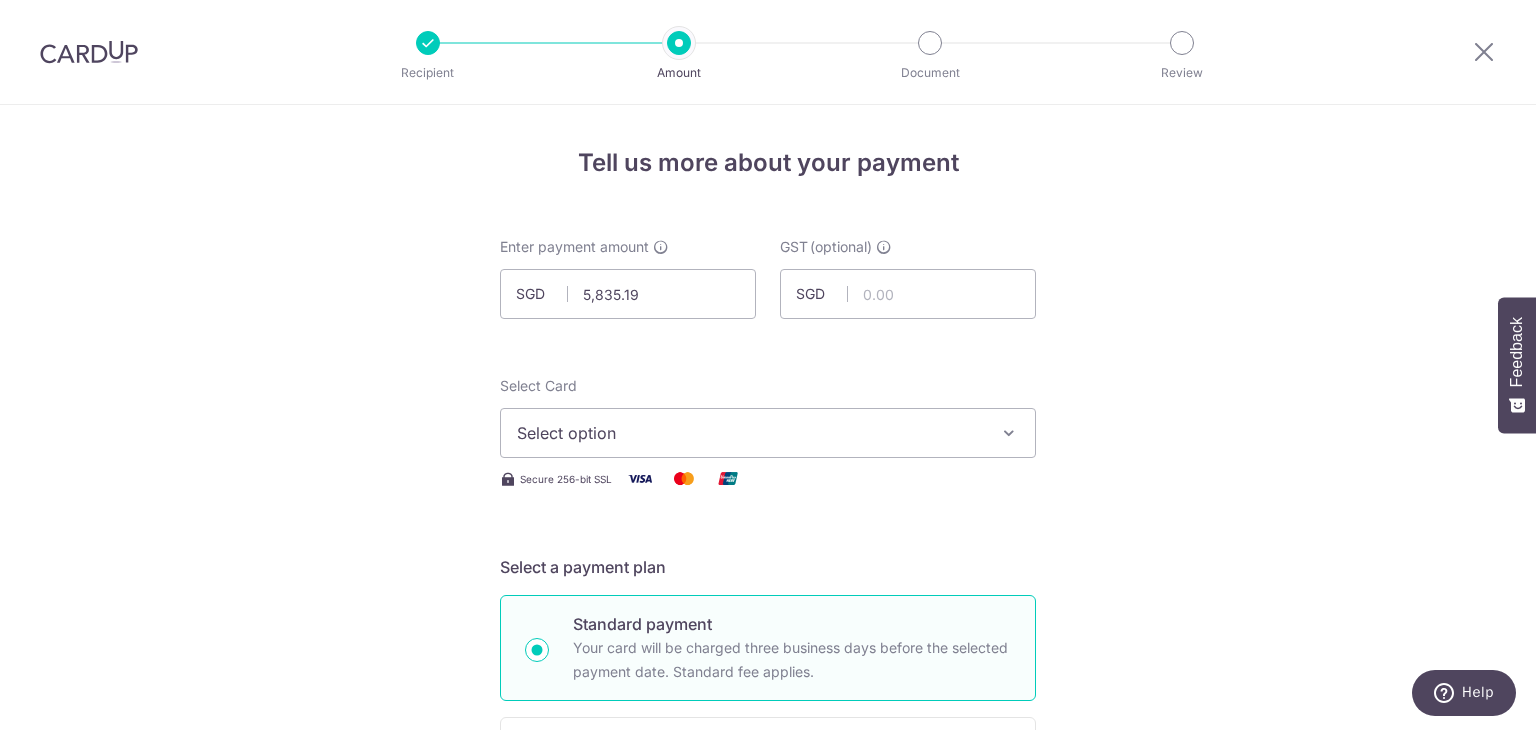 click on "Select option" at bounding box center [750, 433] 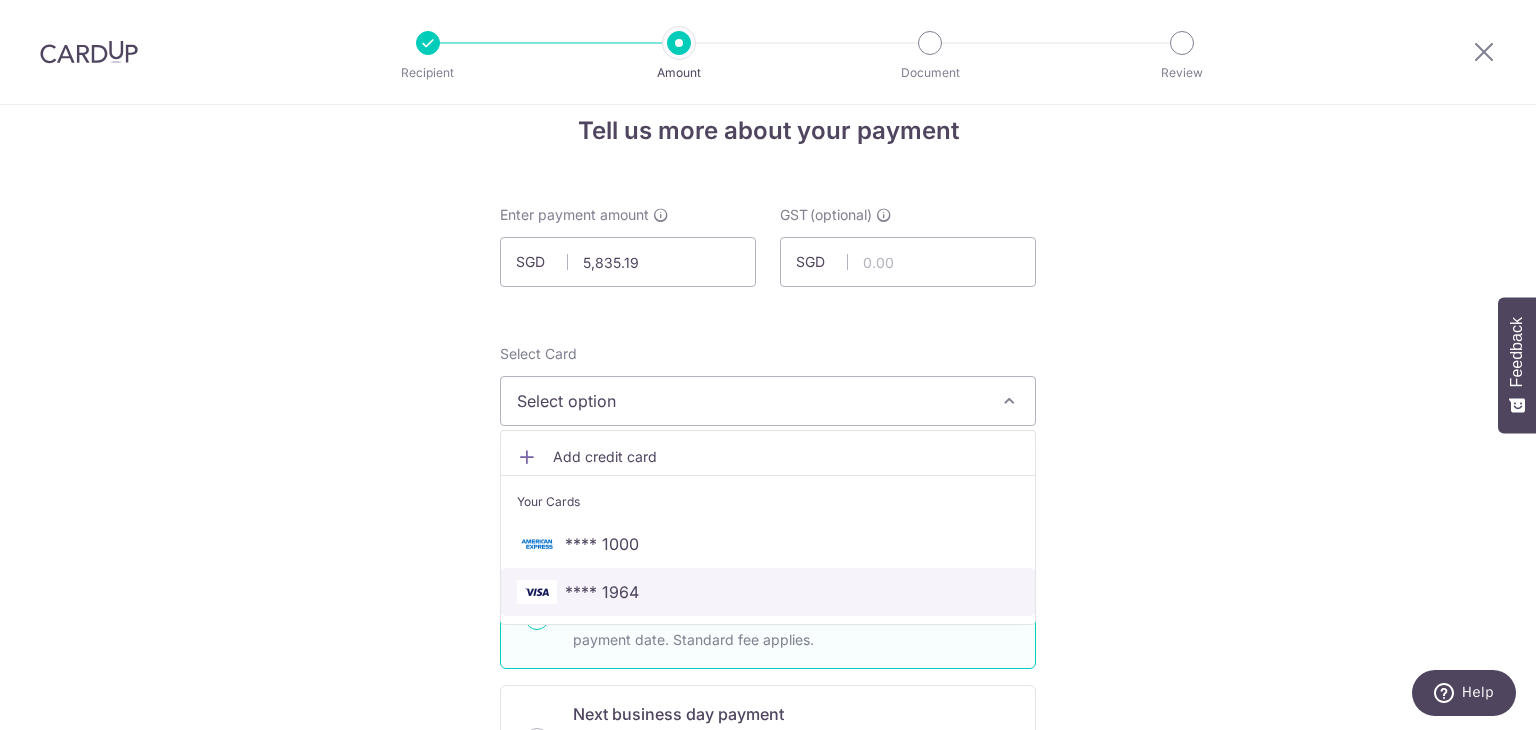 scroll, scrollTop: 34, scrollLeft: 0, axis: vertical 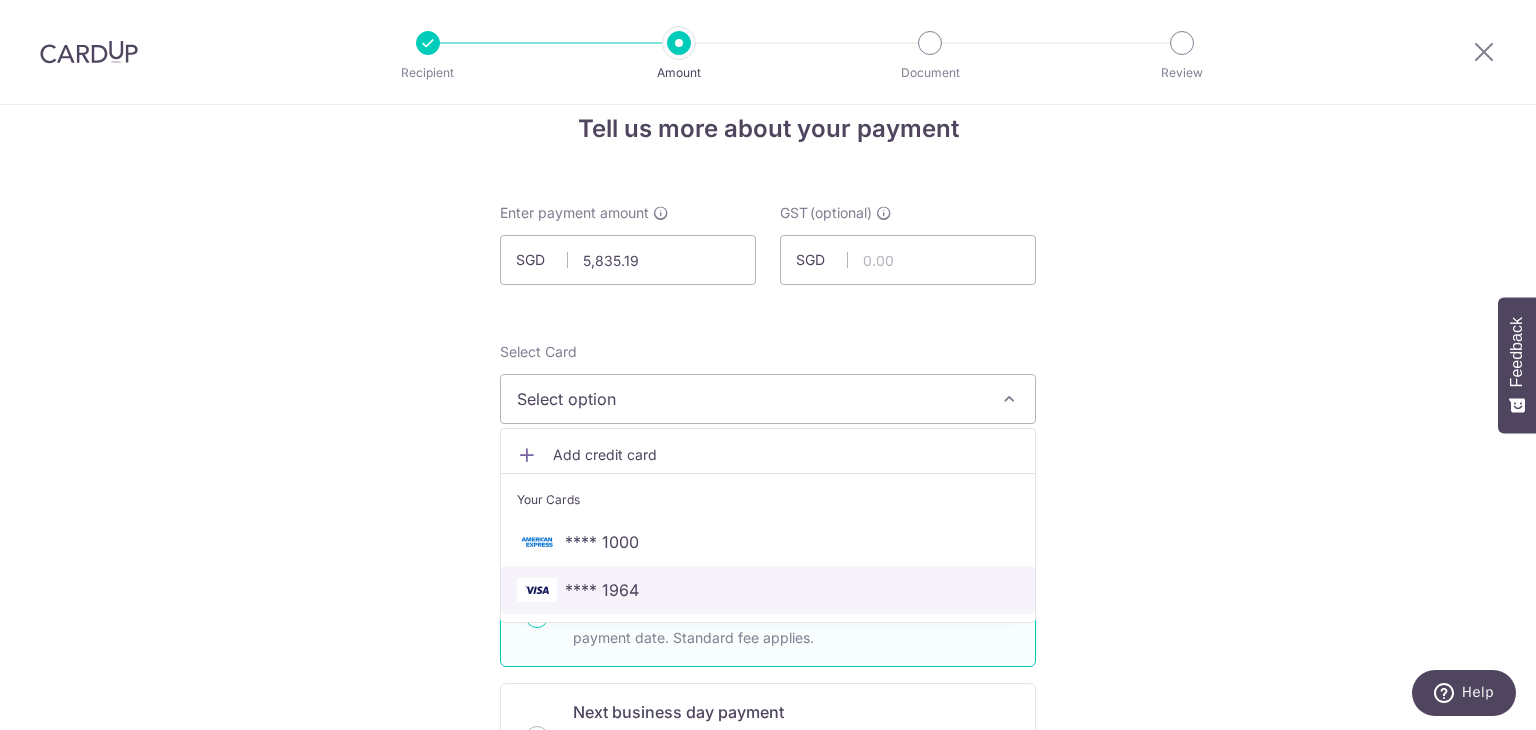 click on "**** 1964" at bounding box center [602, 590] 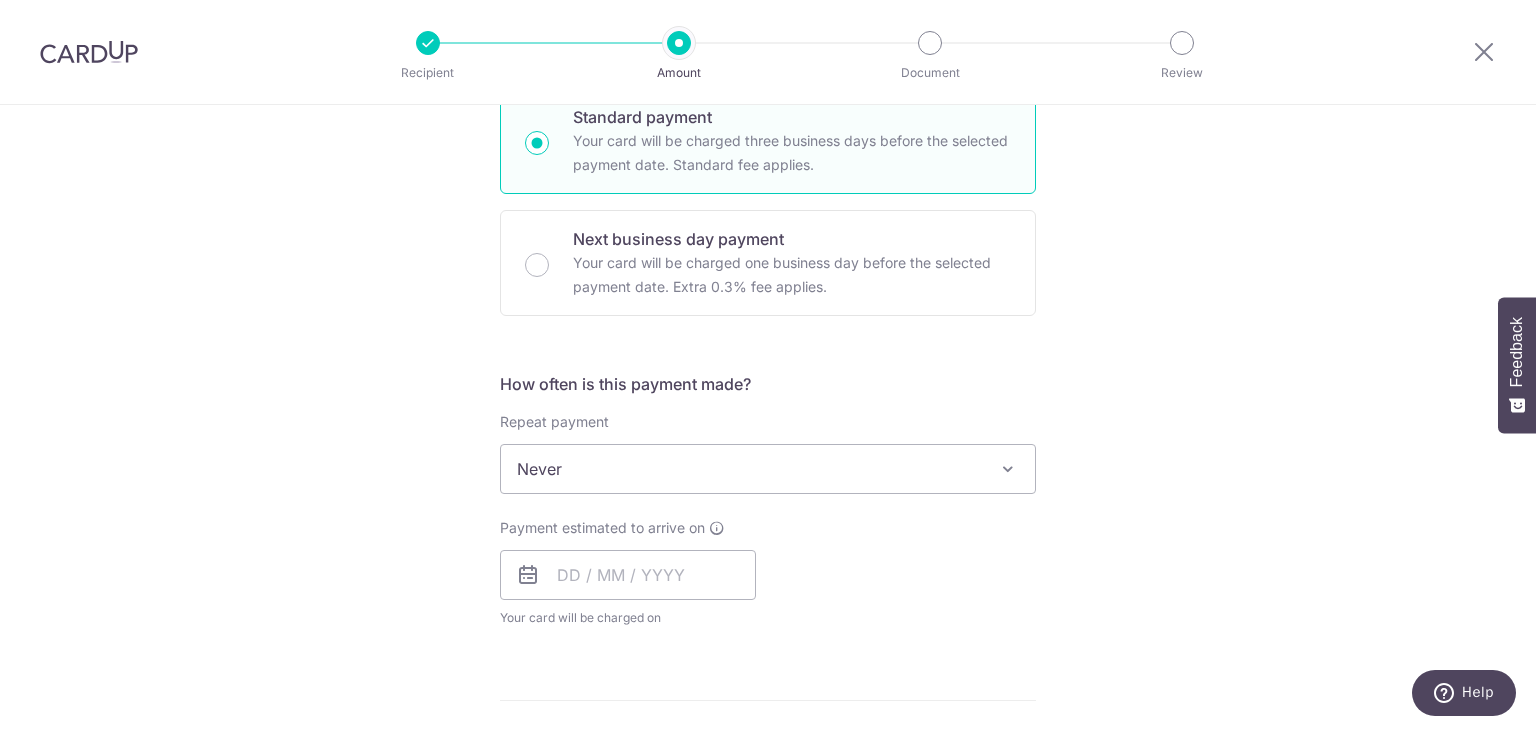 scroll, scrollTop: 508, scrollLeft: 0, axis: vertical 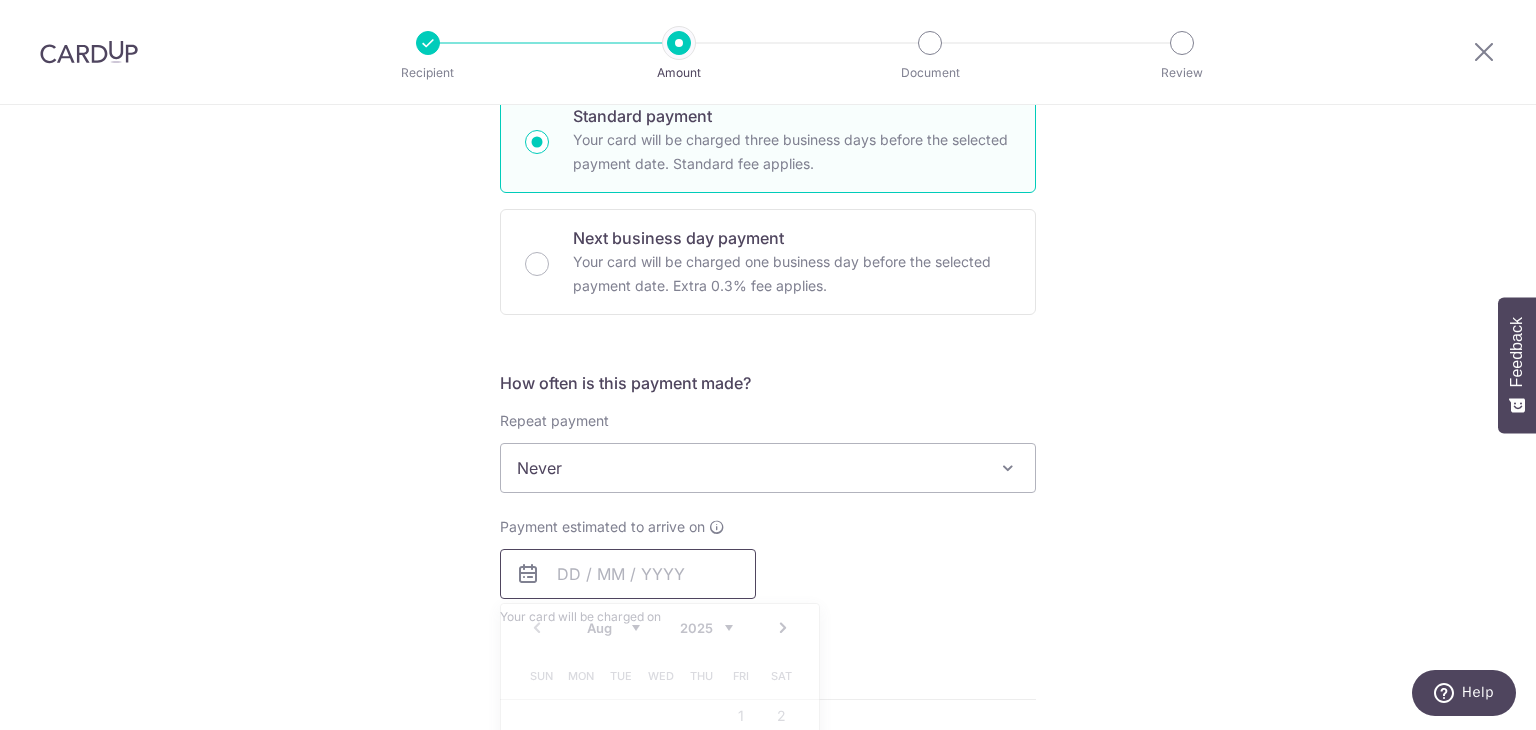 click at bounding box center [628, 574] 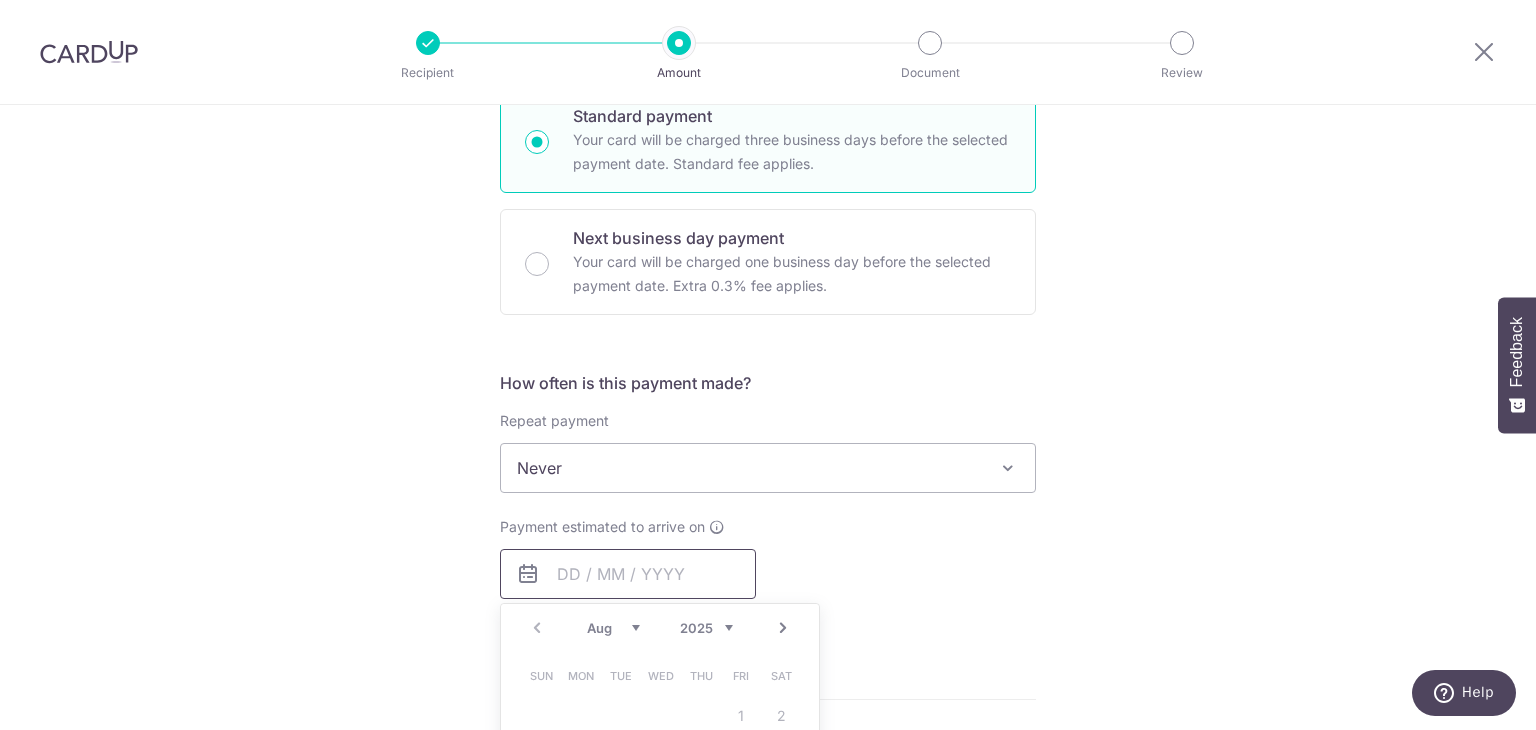scroll, scrollTop: 624, scrollLeft: 0, axis: vertical 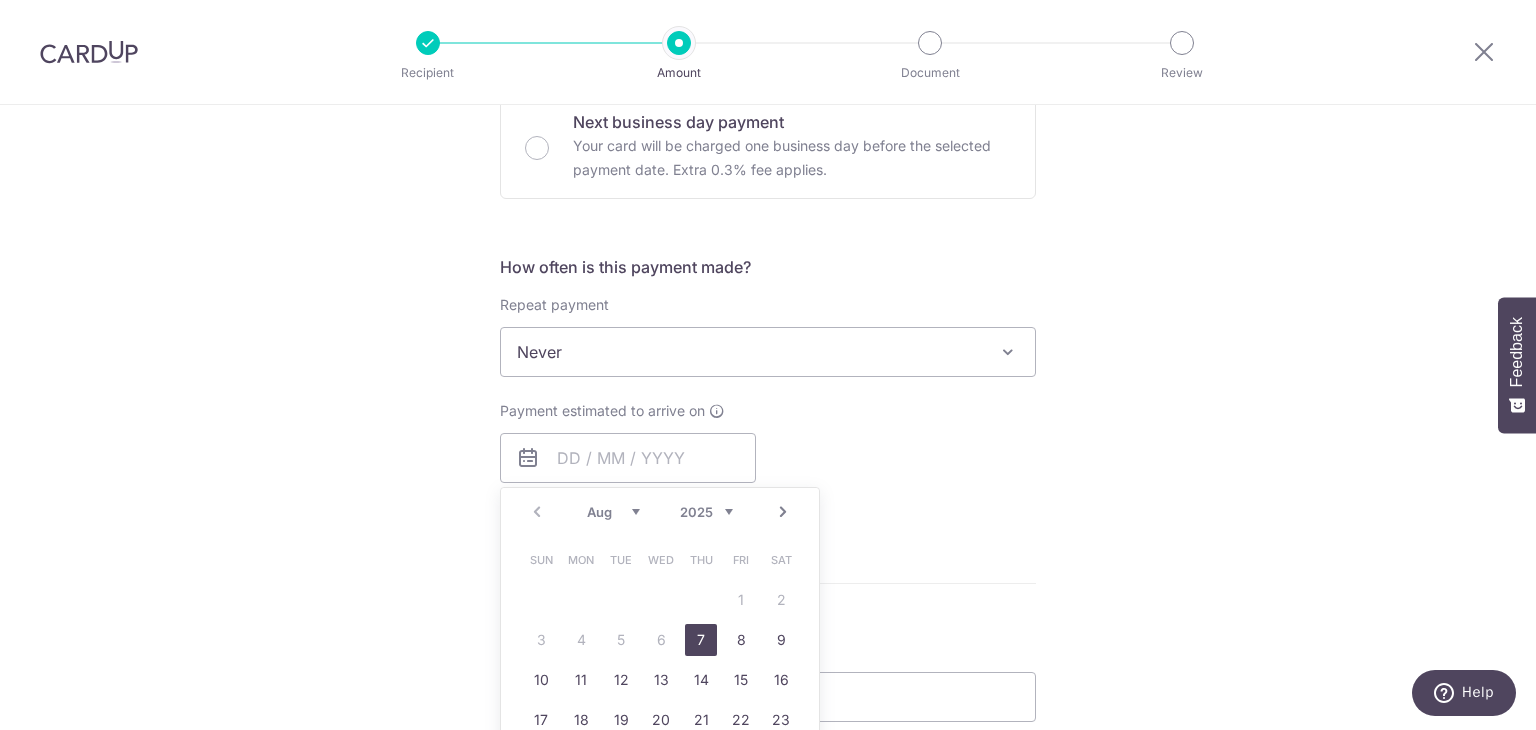 click on "7" at bounding box center [701, 640] 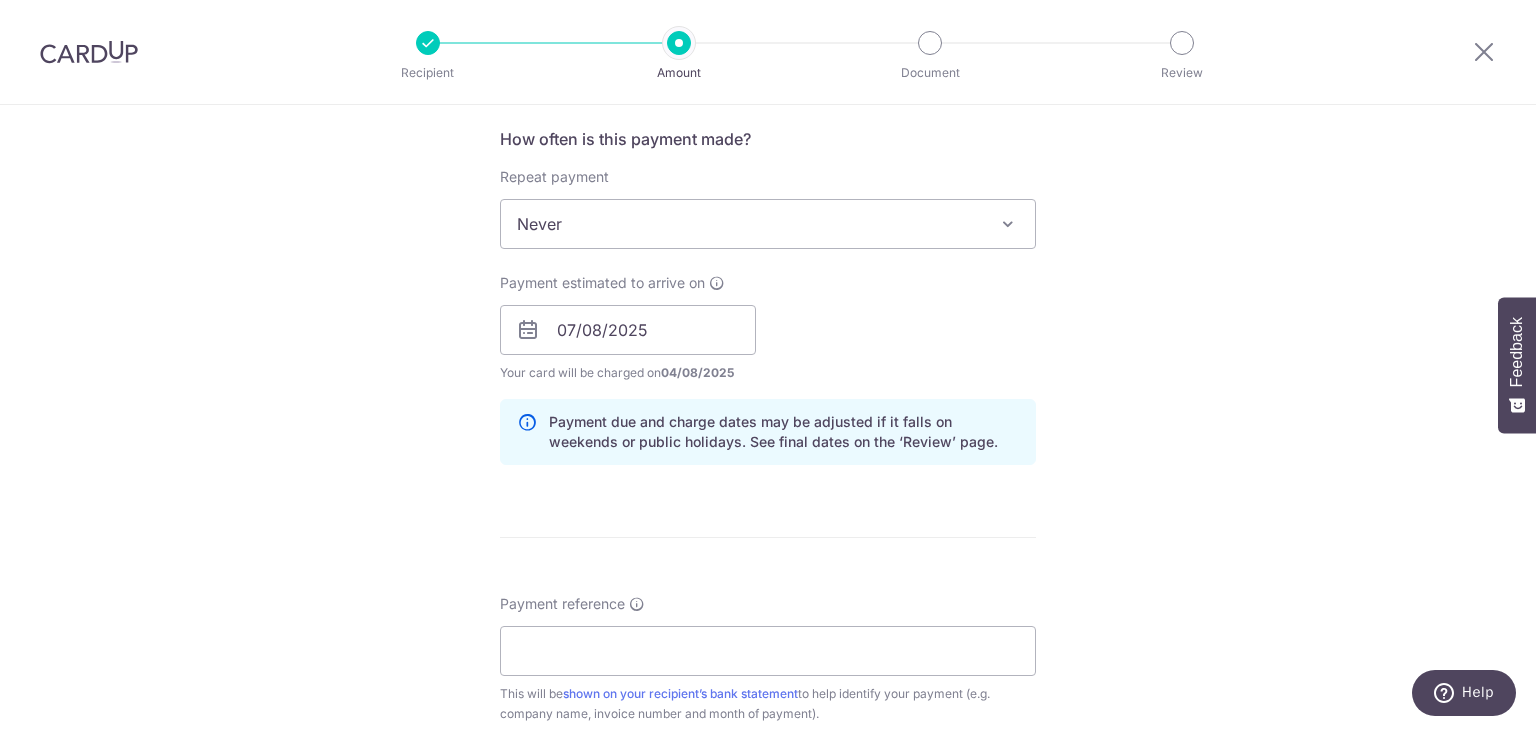 scroll, scrollTop: 904, scrollLeft: 0, axis: vertical 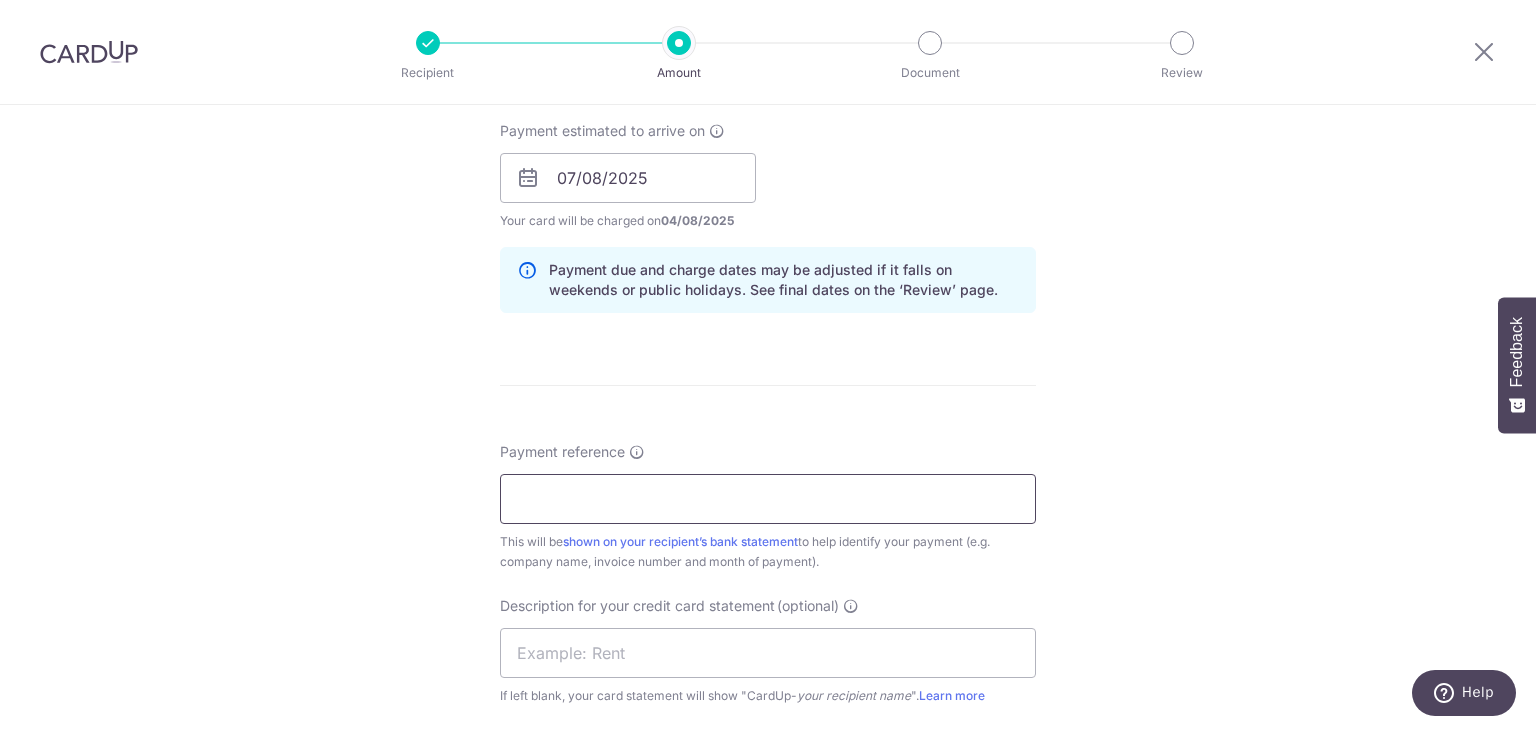 click on "Payment reference" at bounding box center [768, 499] 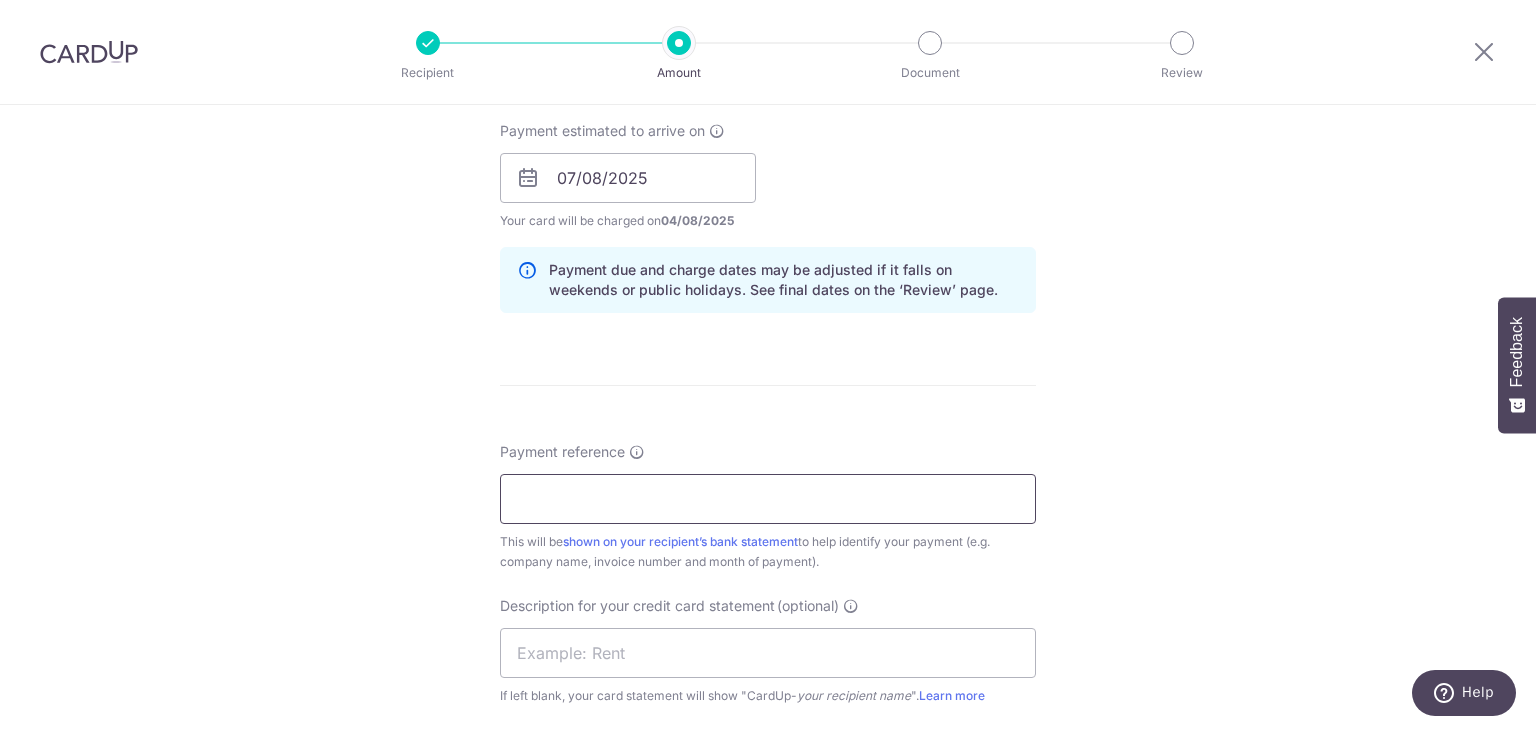 type on "envy and pride" 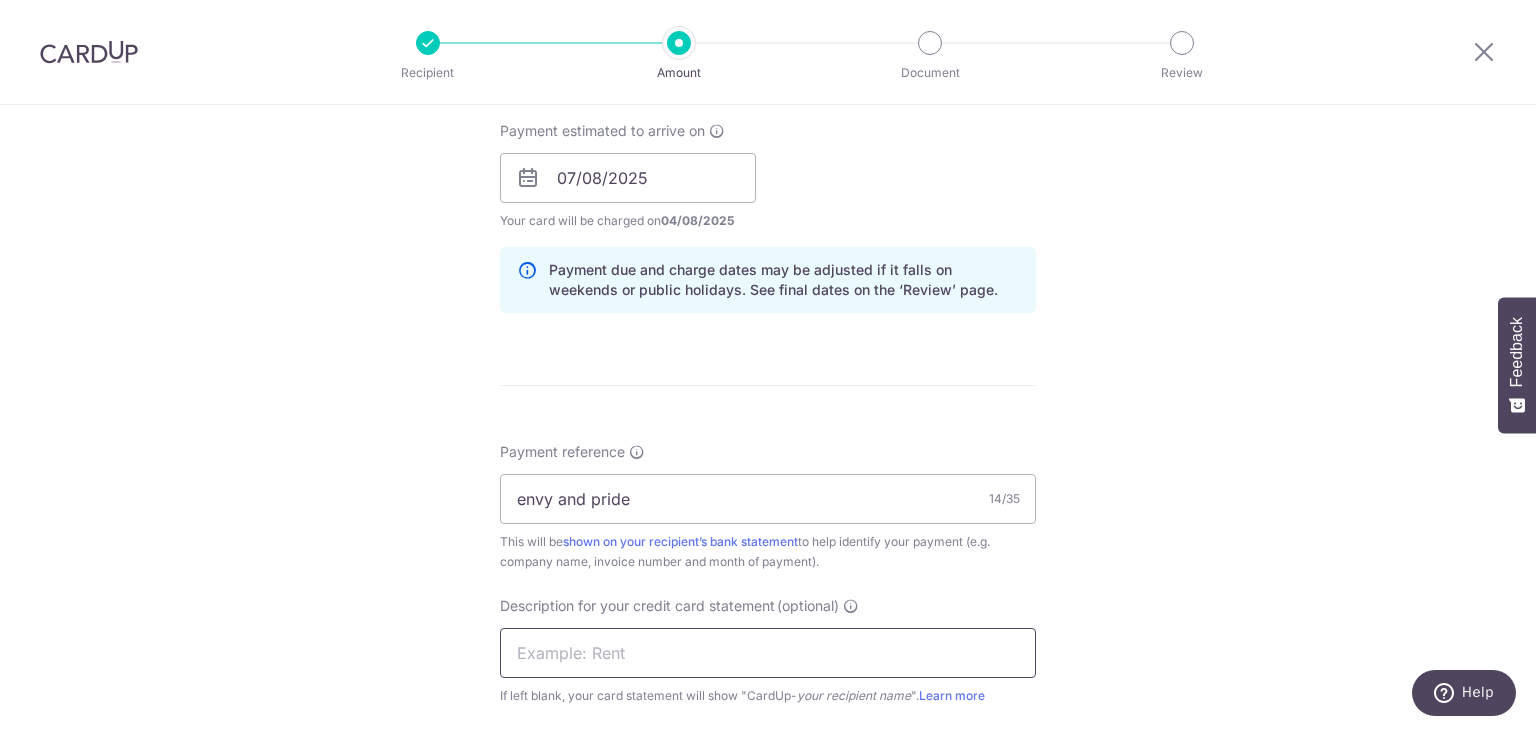 click at bounding box center [768, 653] 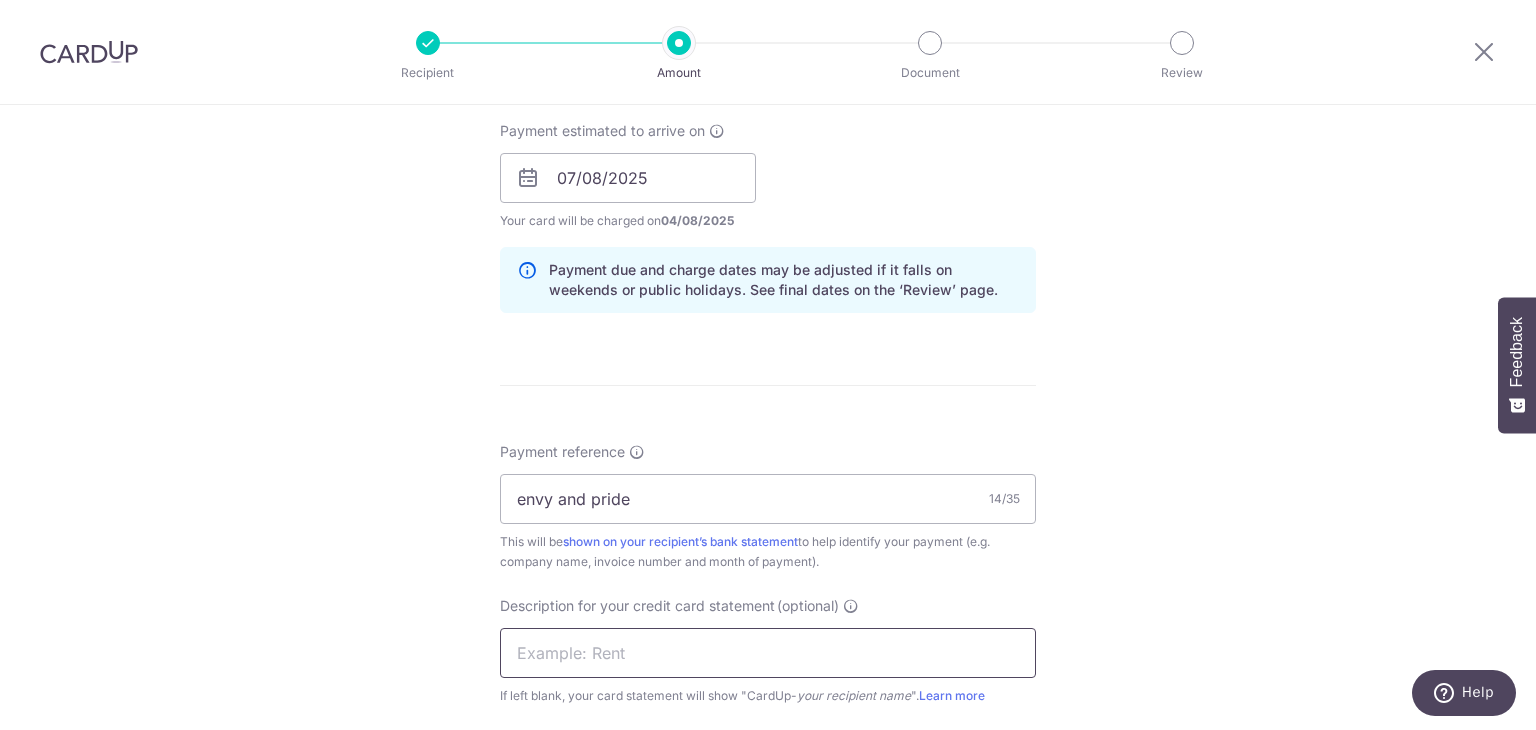 type on "transair" 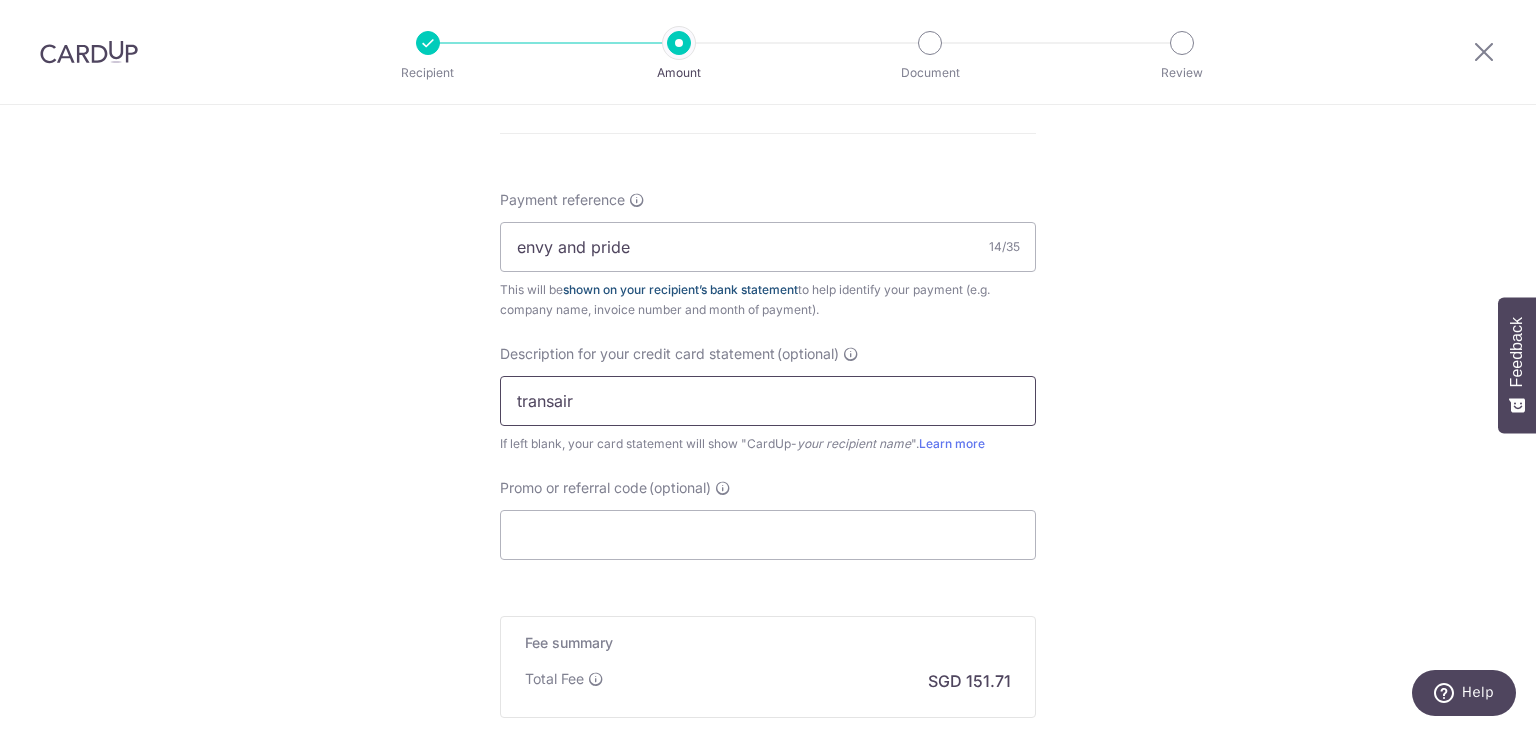 scroll, scrollTop: 1171, scrollLeft: 0, axis: vertical 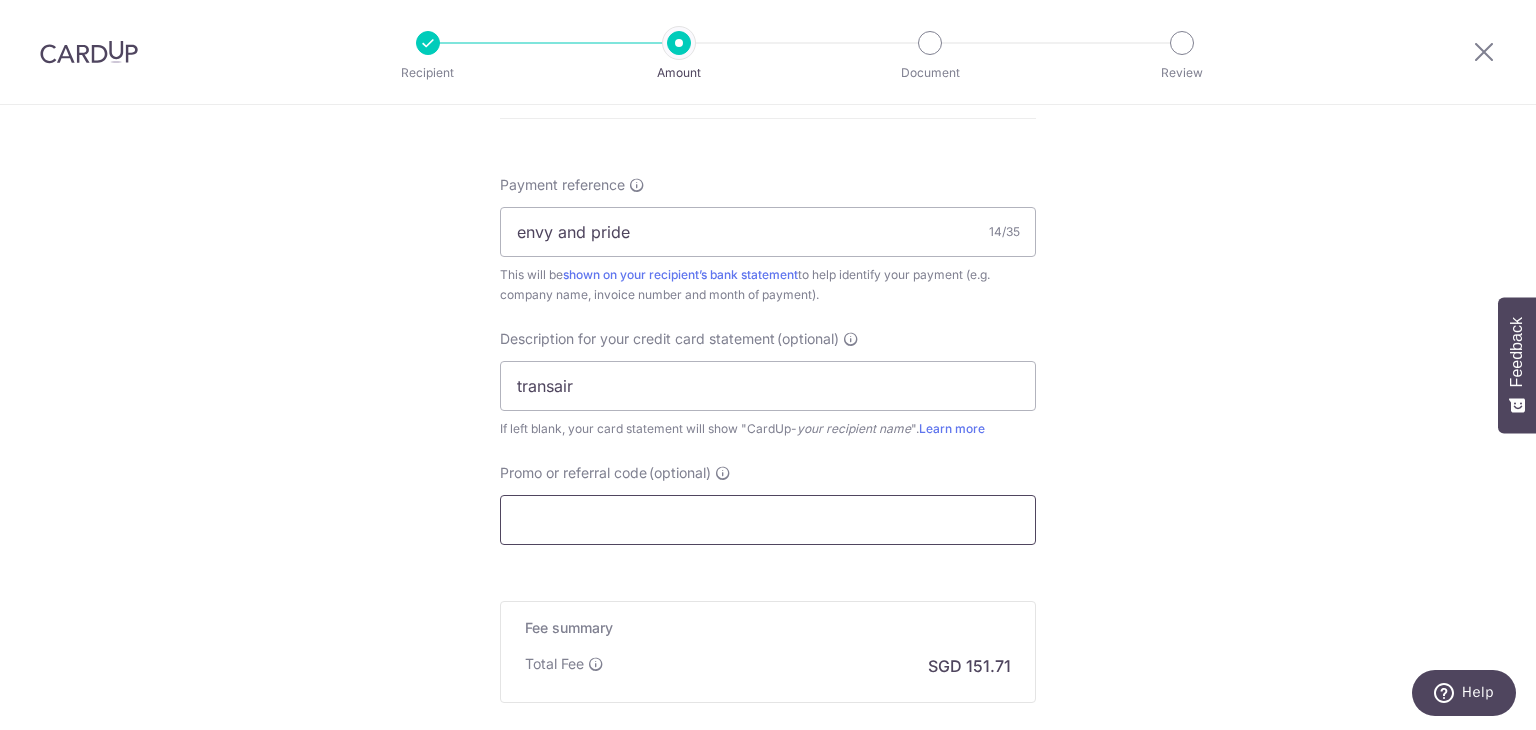 click on "Promo or referral code
(optional)" at bounding box center [768, 520] 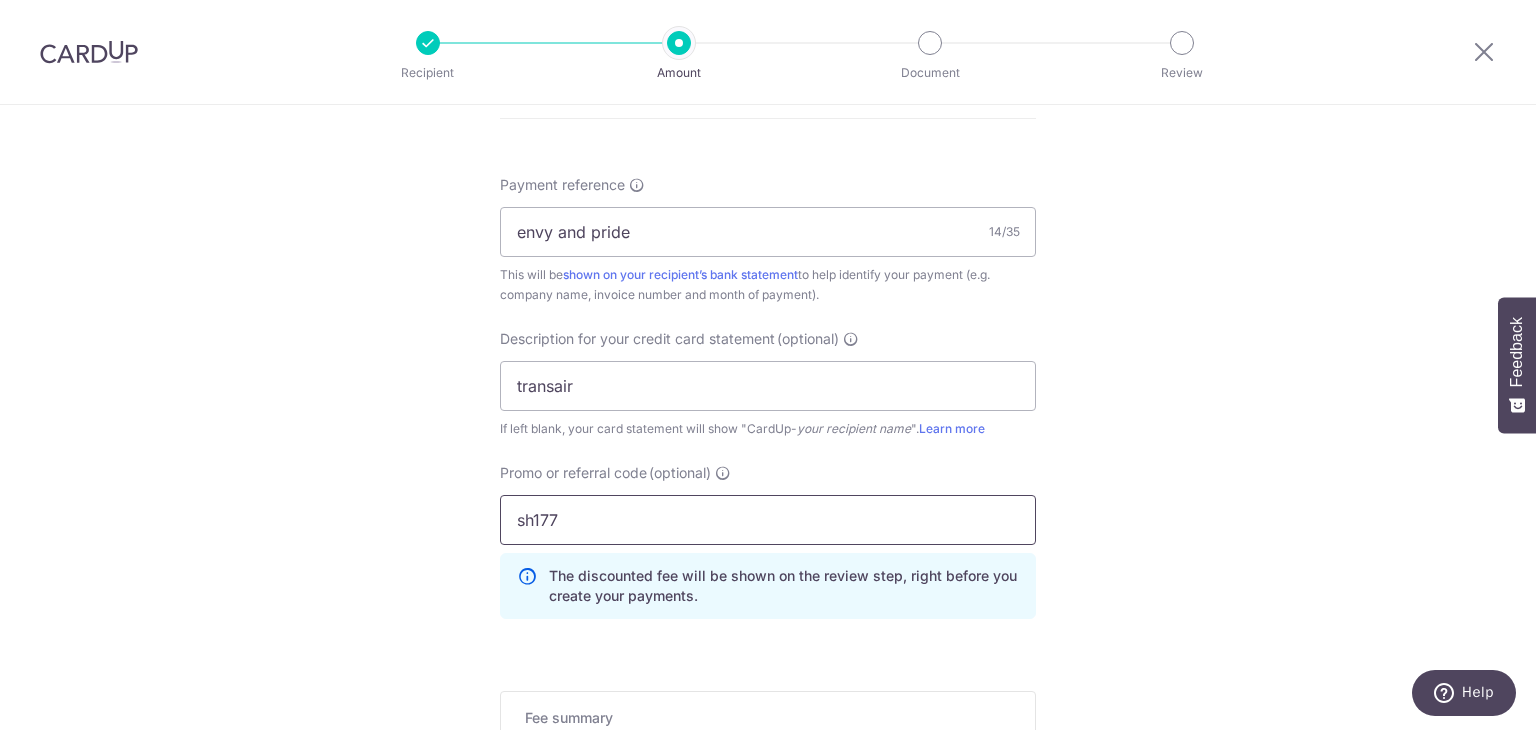 type on "sh177" 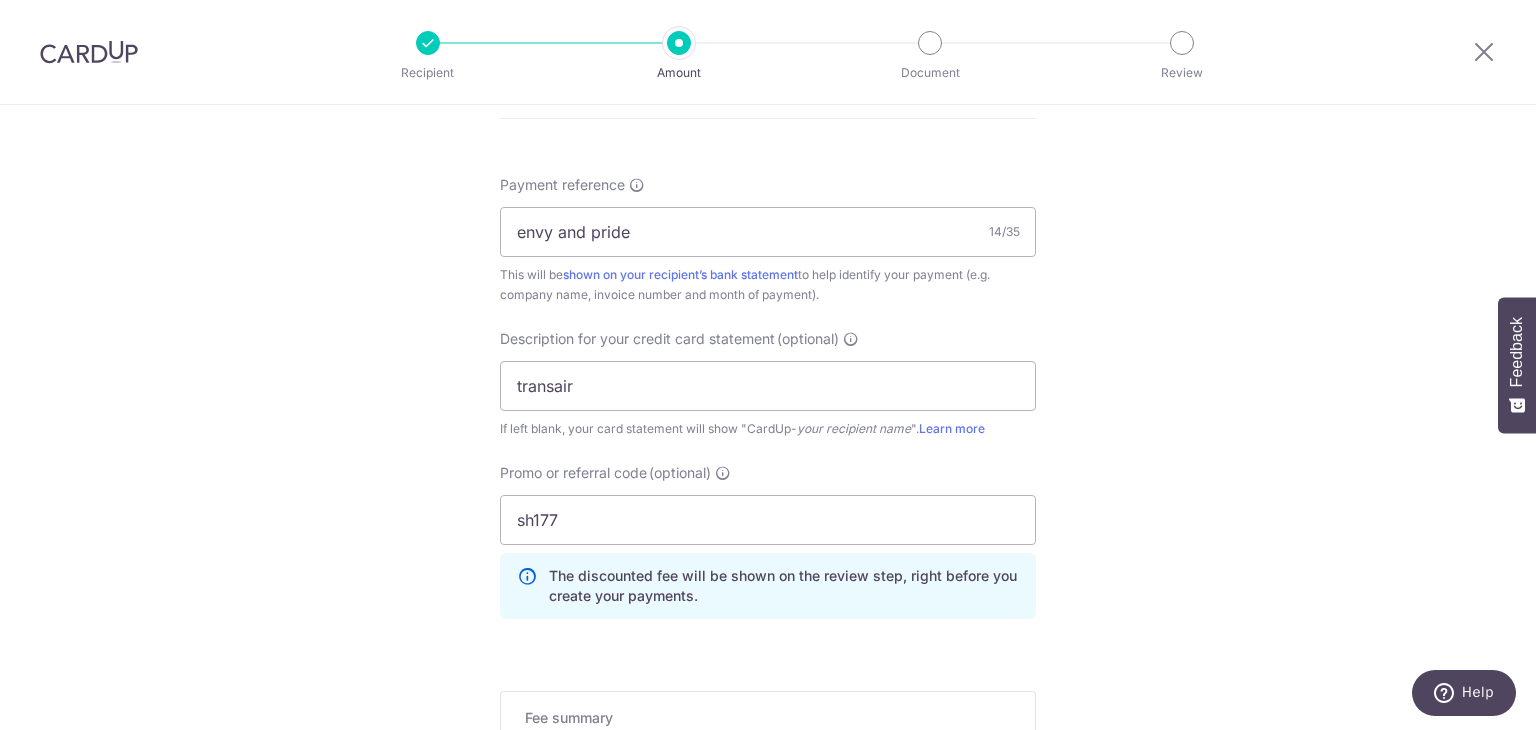 click on "Tell us more about your payment
Enter payment amount
SGD
5,835.19
5835.19
GST
(optional)
SGD
Select Card
**** 1964
Add credit card
Your Cards
**** 1000
**** 1964
Secure 256-bit SSL" at bounding box center (768, -9) 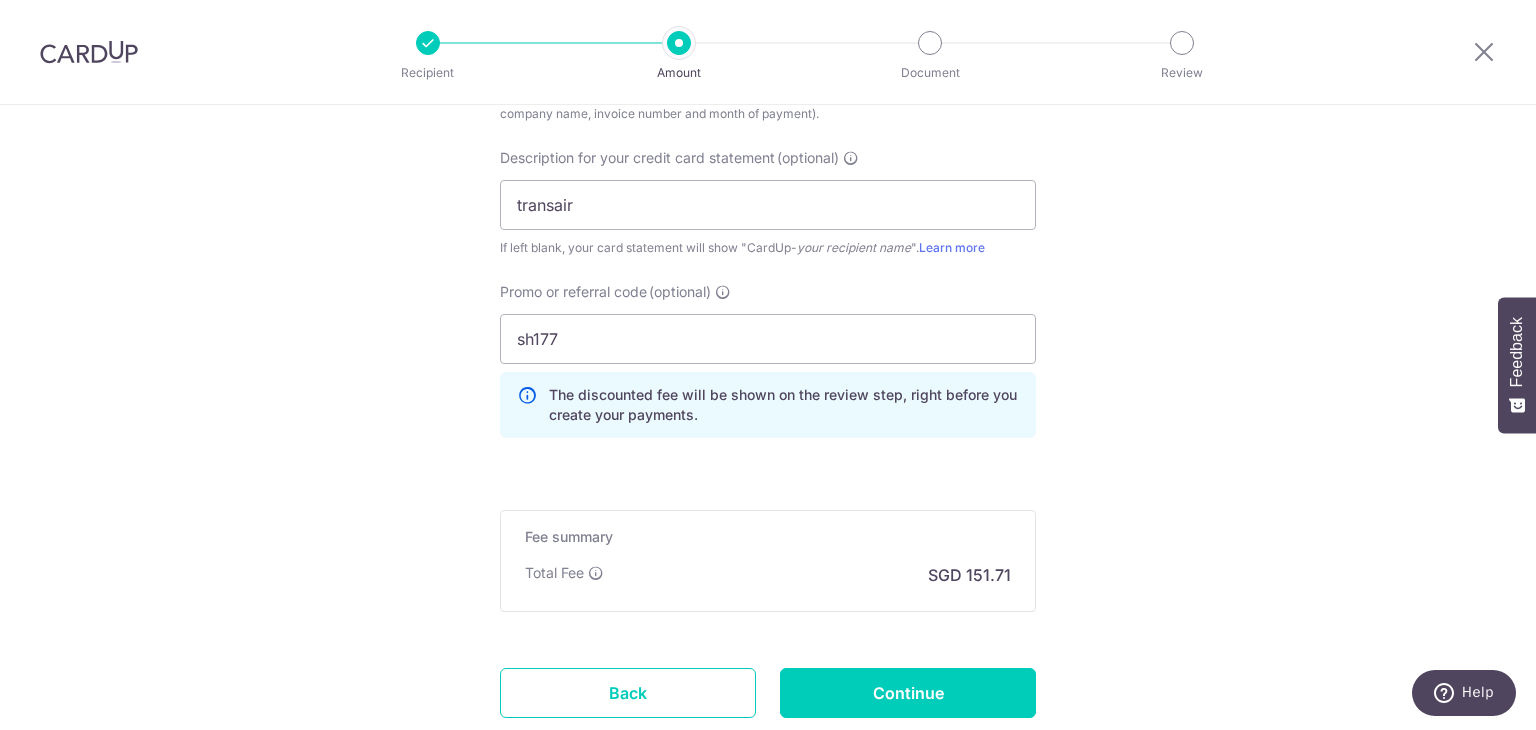 scroll, scrollTop: 1375, scrollLeft: 0, axis: vertical 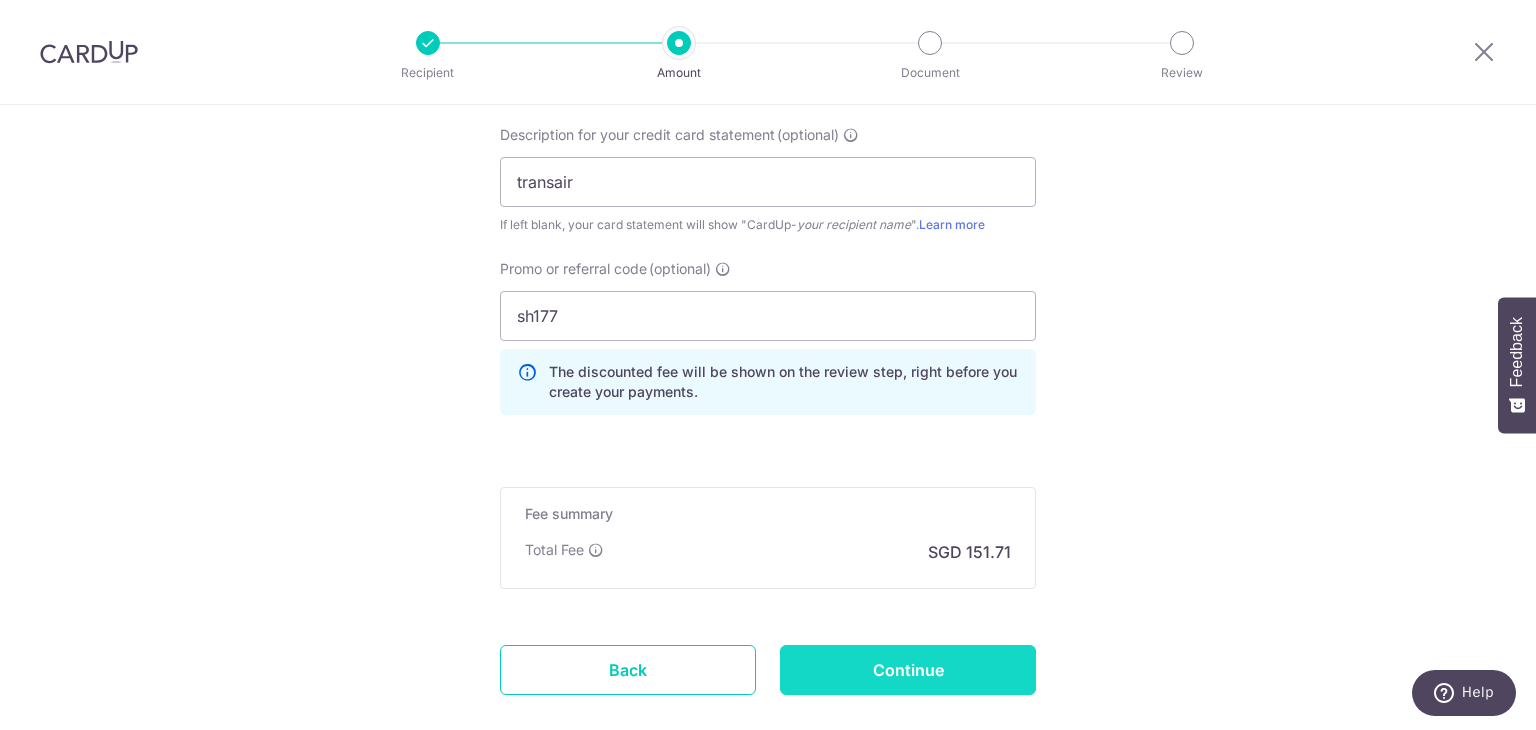 click on "Continue" at bounding box center [908, 670] 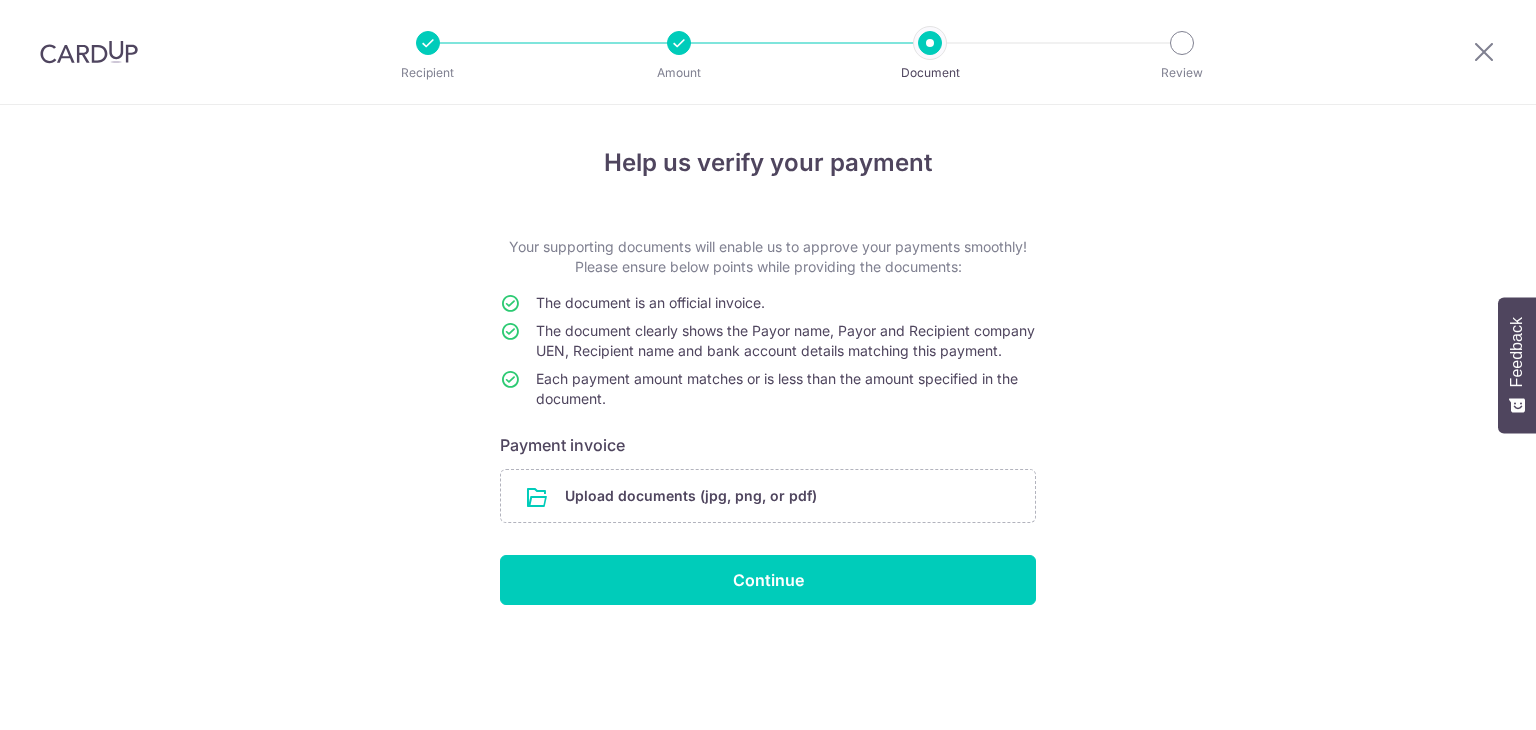 scroll, scrollTop: 0, scrollLeft: 0, axis: both 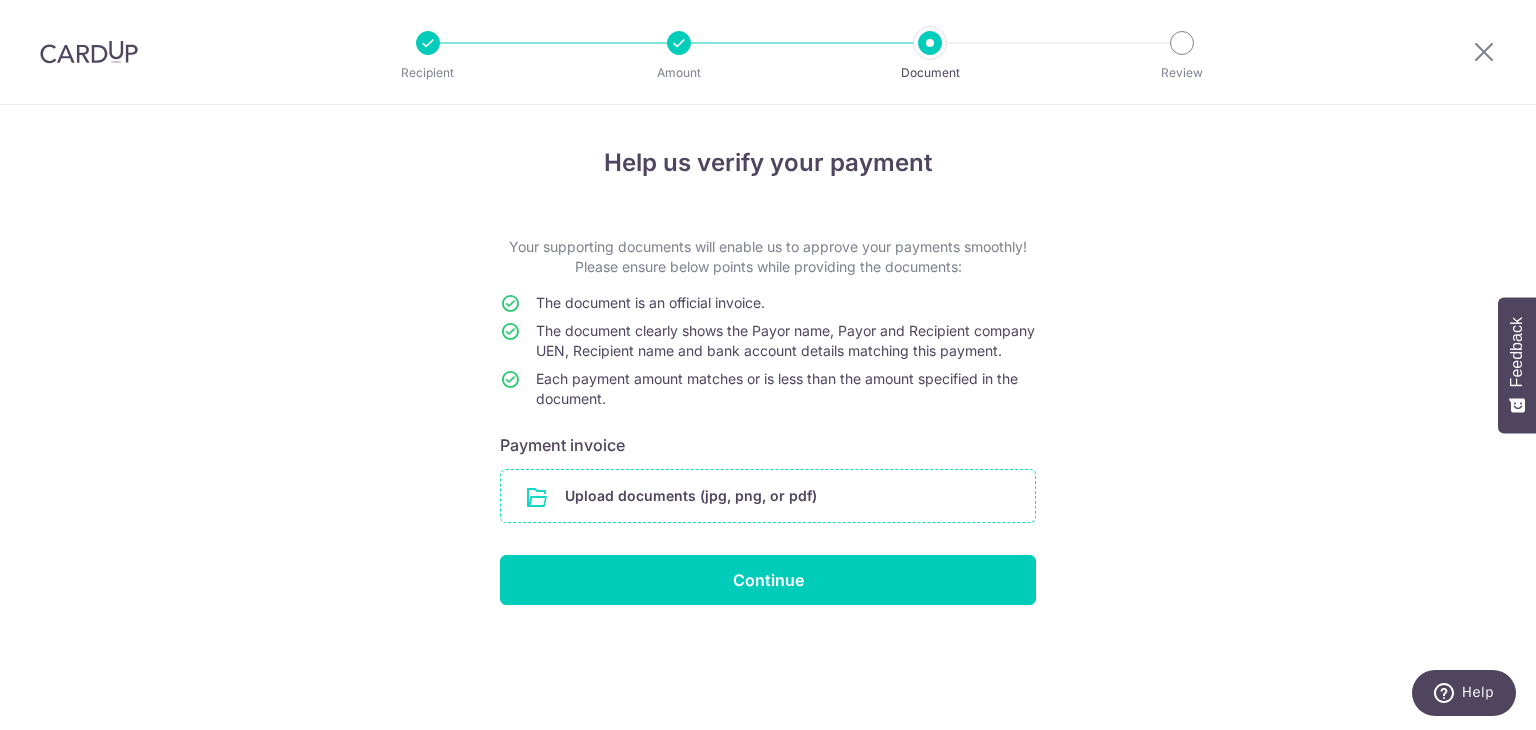 click at bounding box center [768, 496] 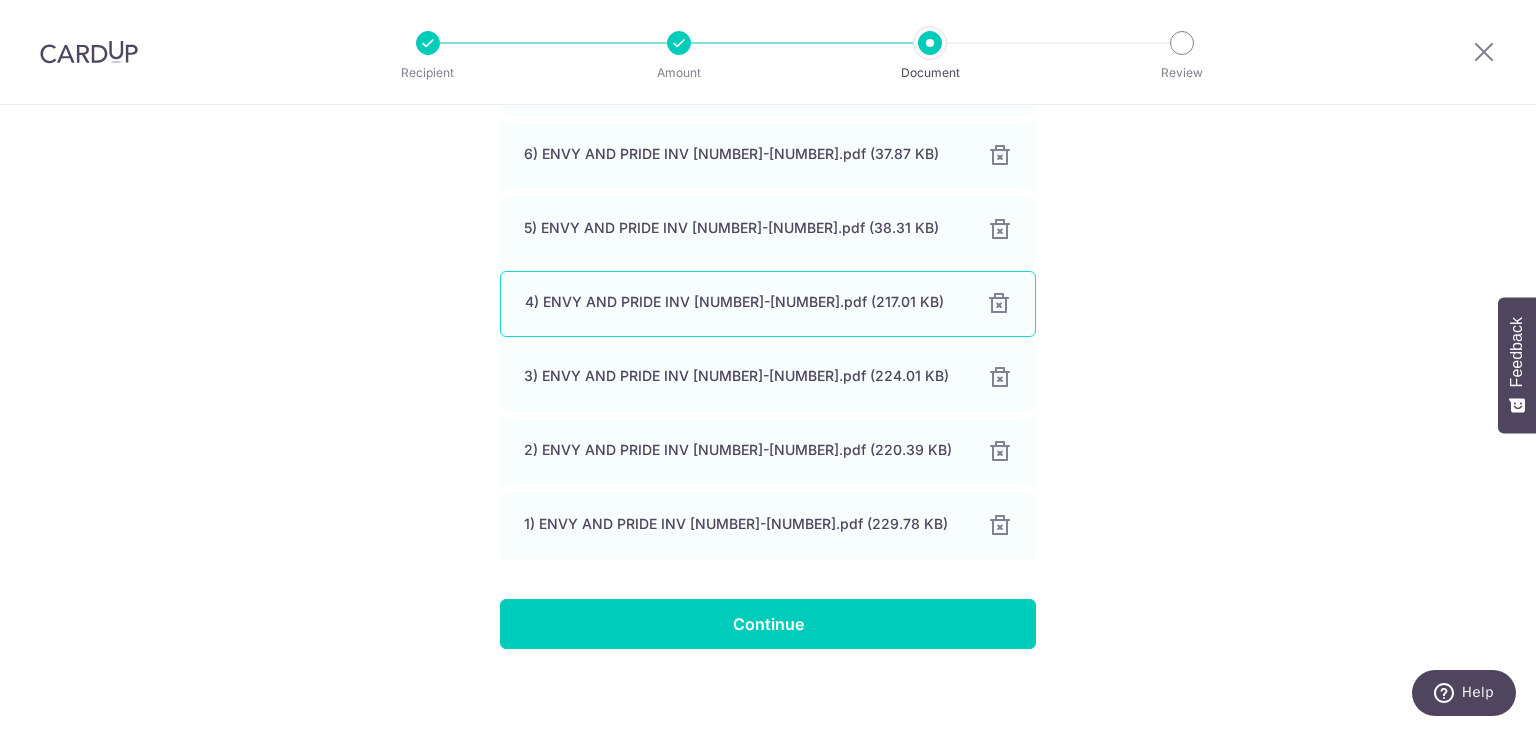 scroll, scrollTop: 588, scrollLeft: 0, axis: vertical 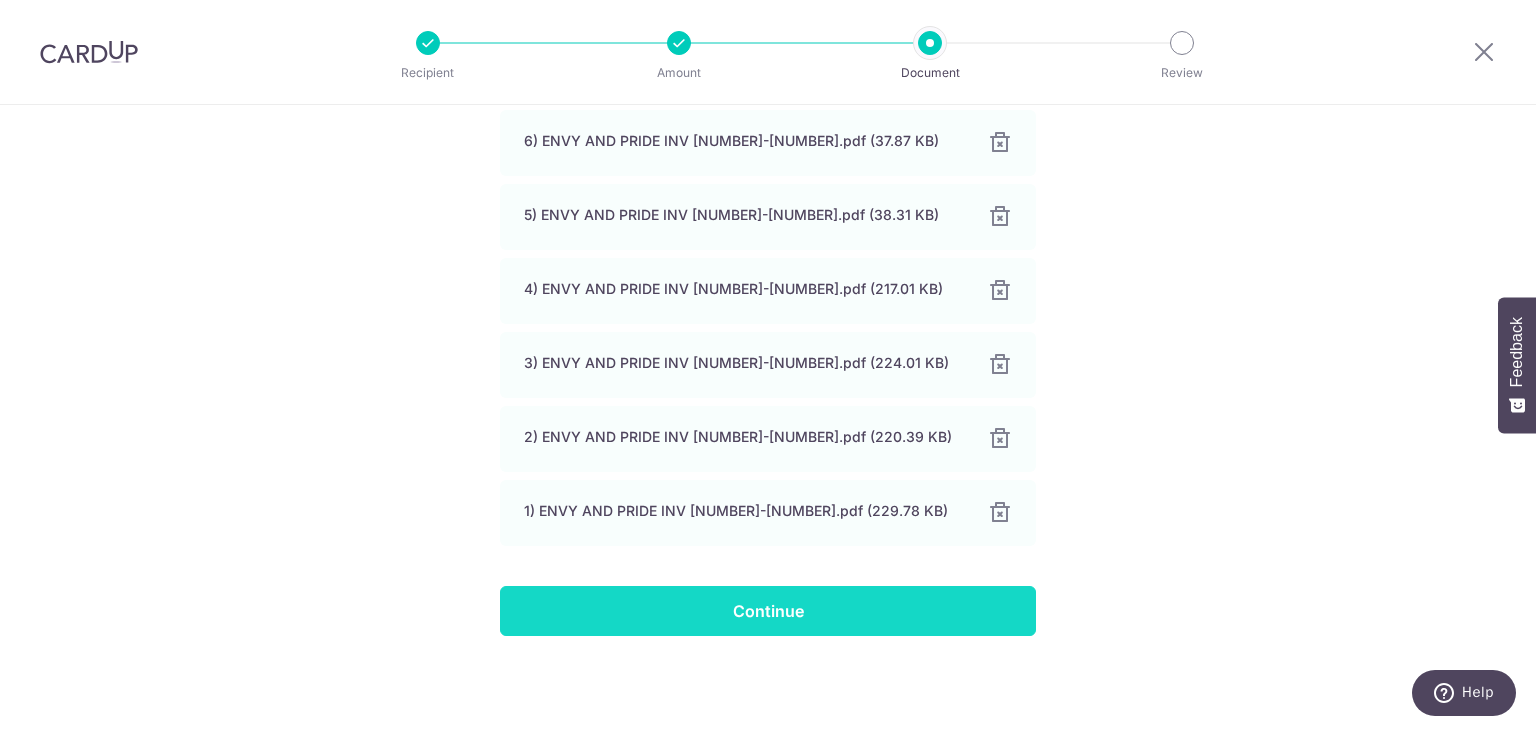 click on "Continue" at bounding box center [768, 611] 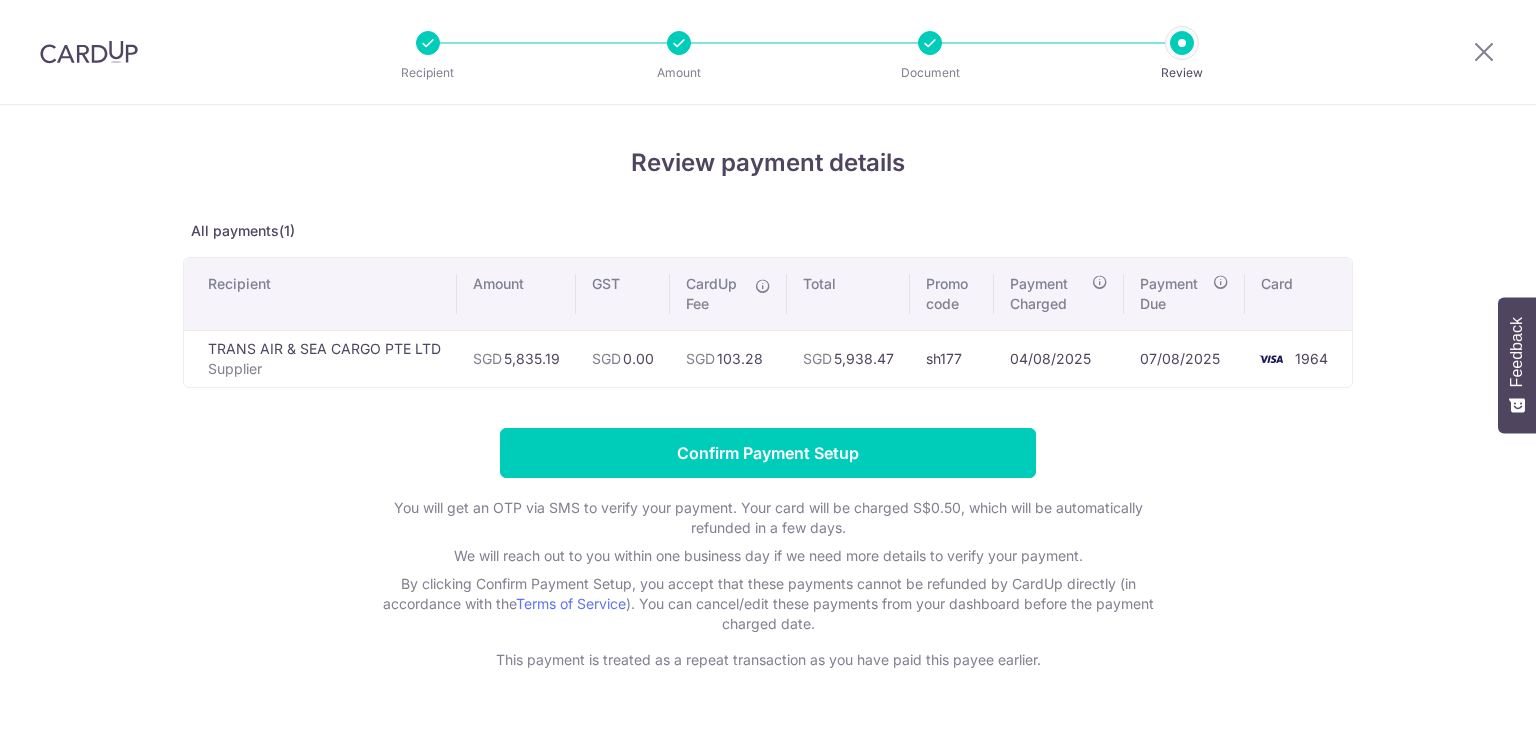 scroll, scrollTop: 0, scrollLeft: 0, axis: both 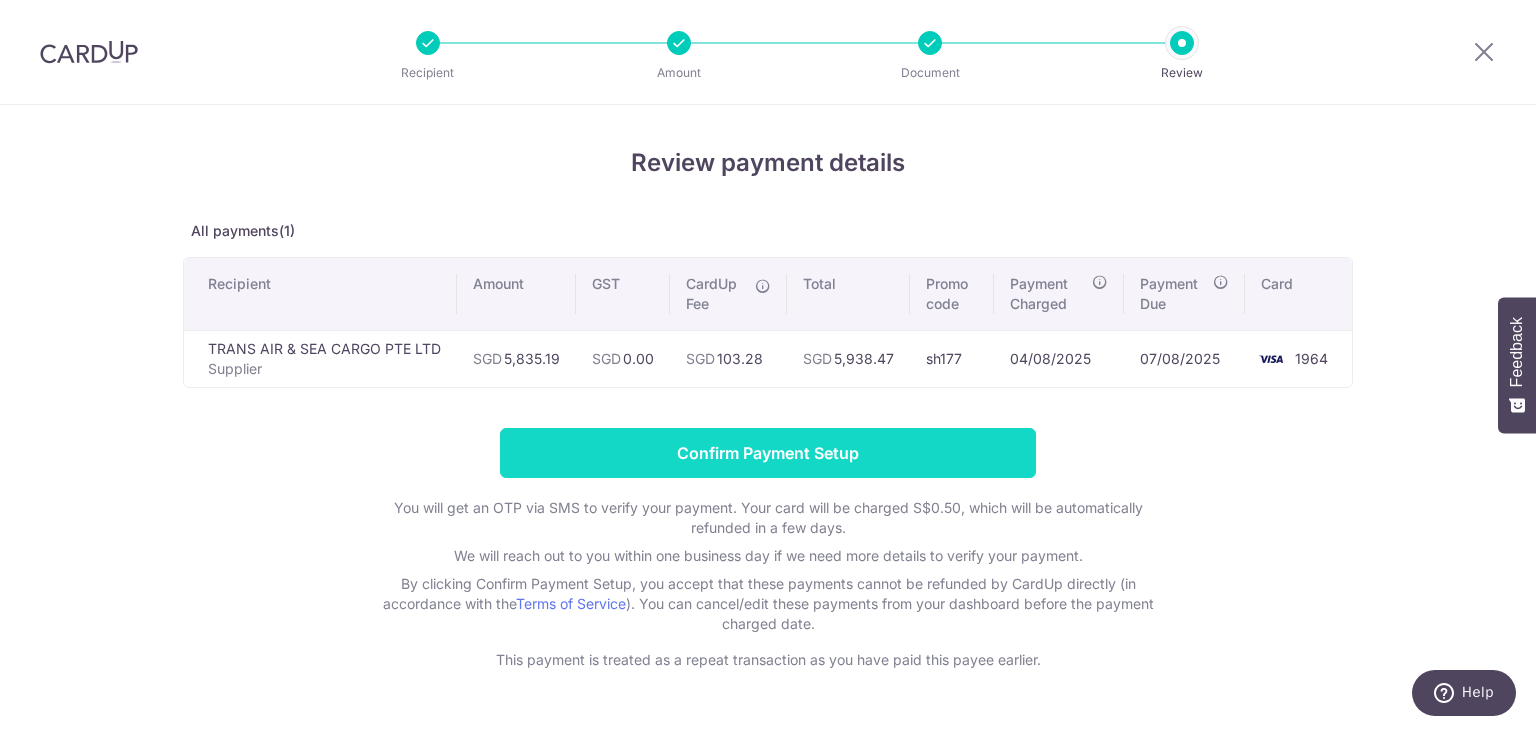 click on "Confirm Payment Setup" at bounding box center (768, 453) 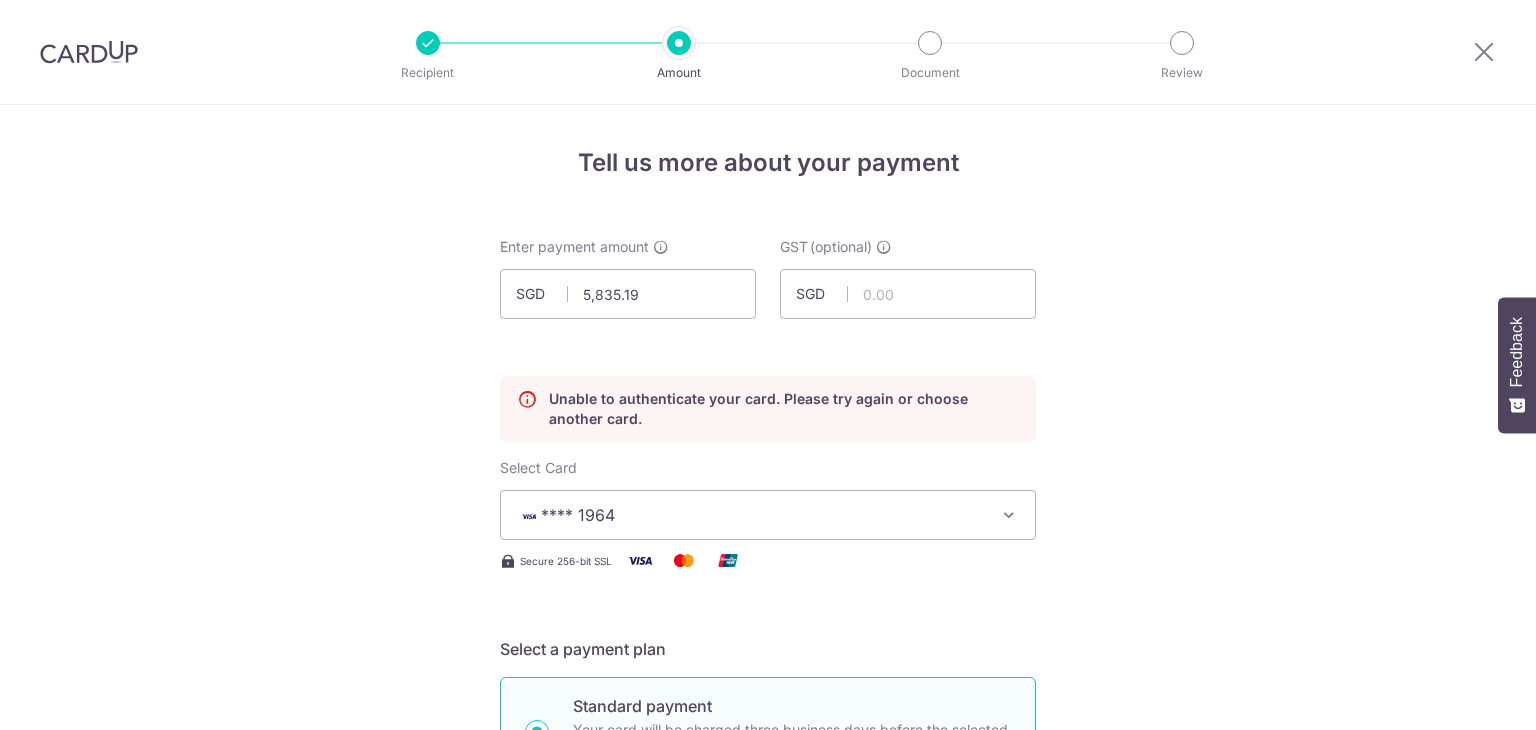 scroll, scrollTop: 0, scrollLeft: 0, axis: both 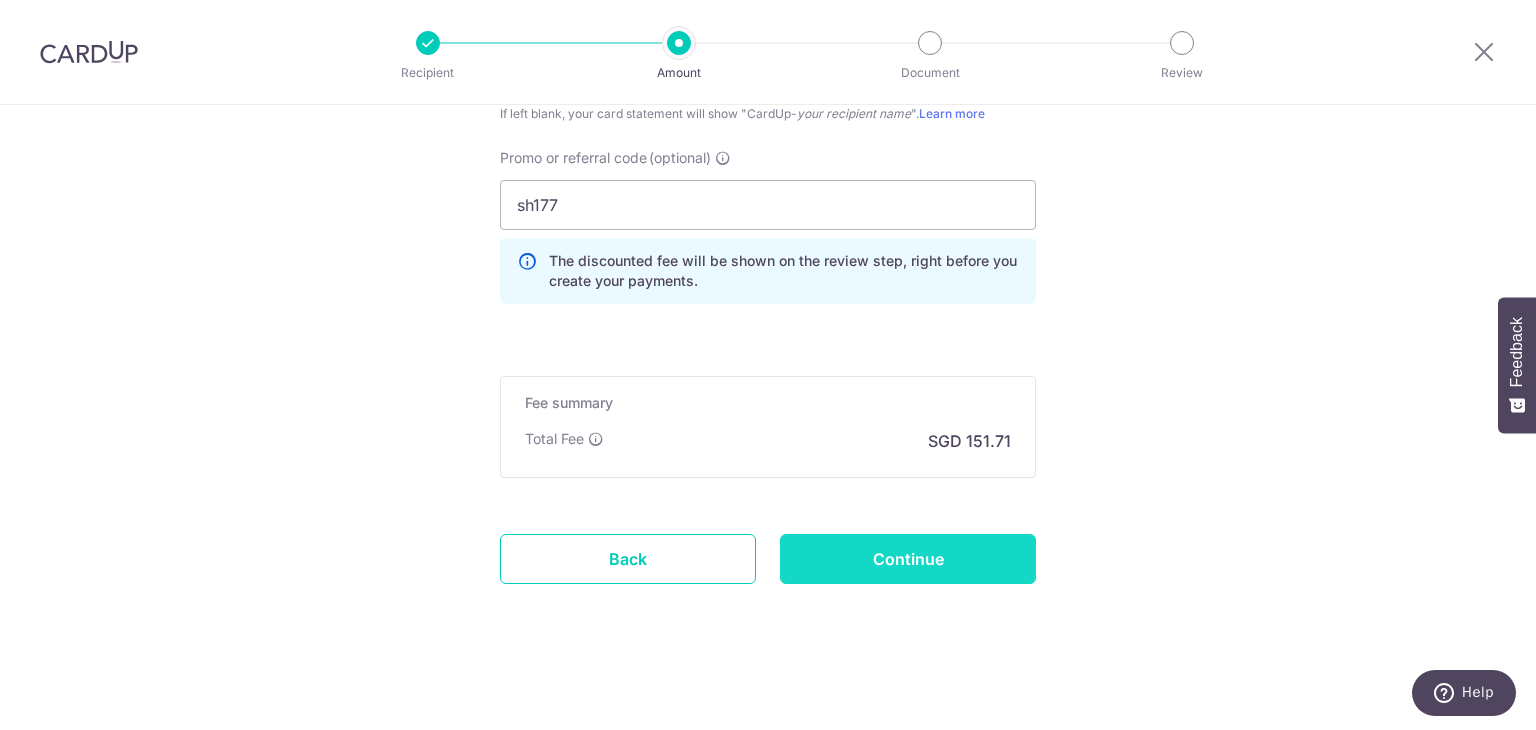 click on "Continue" at bounding box center (908, 559) 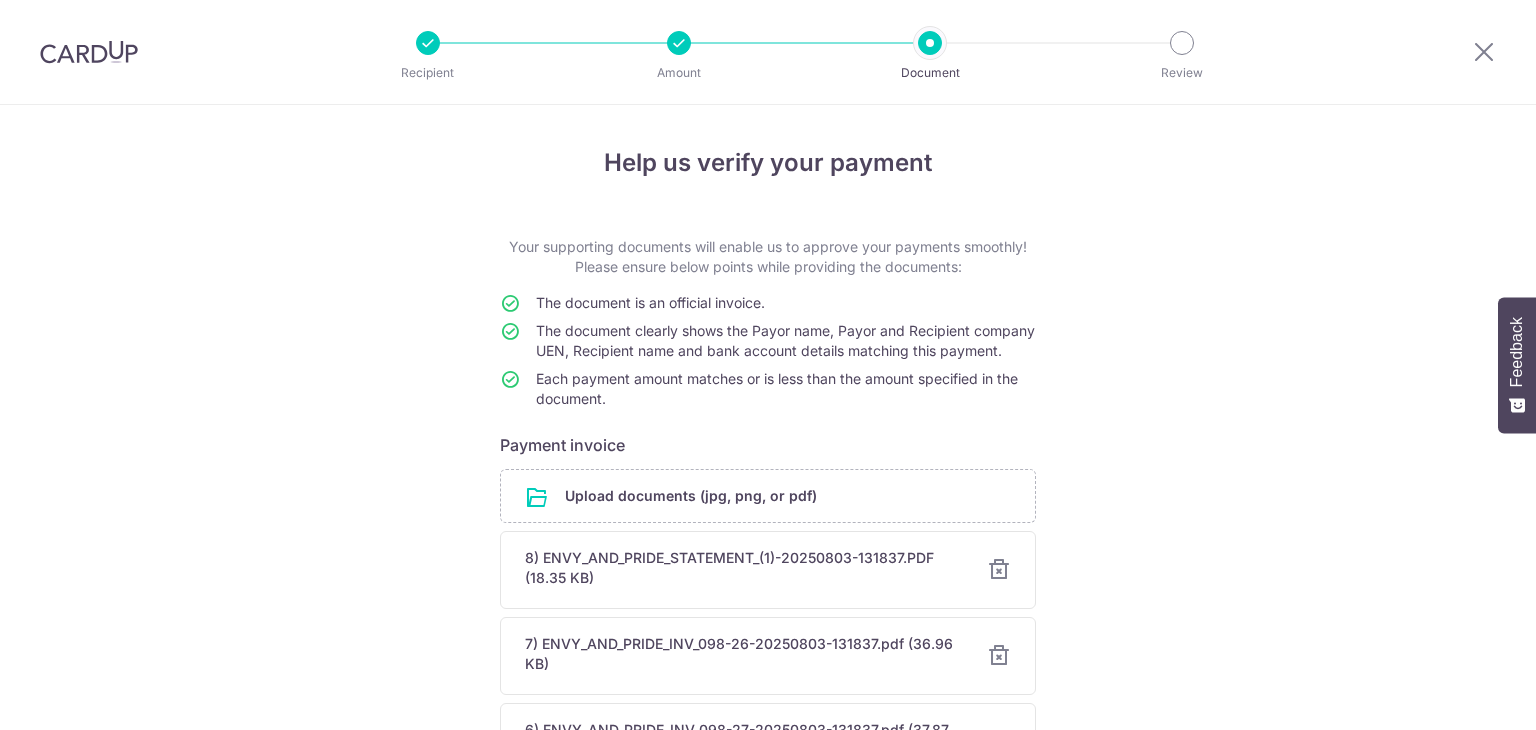 scroll, scrollTop: 0, scrollLeft: 0, axis: both 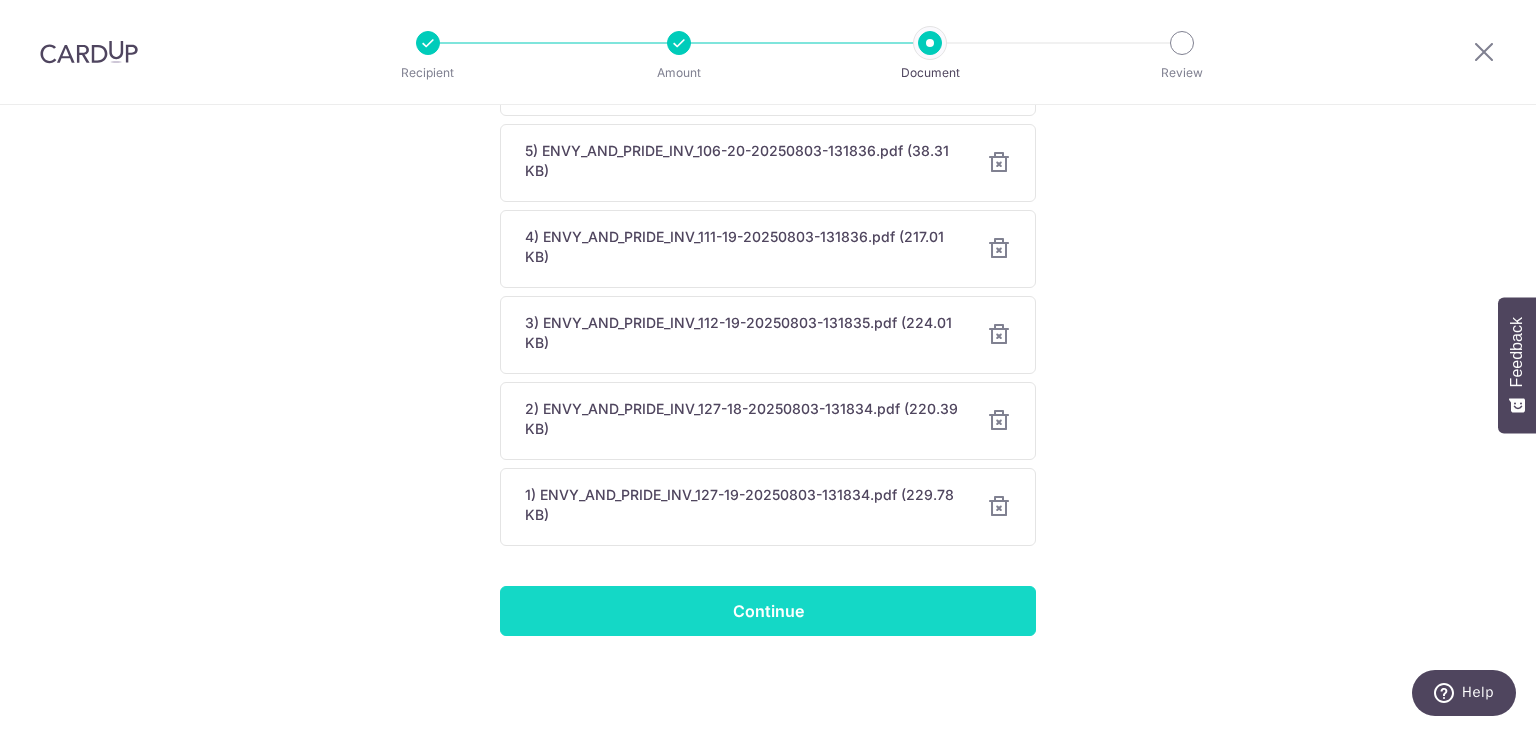 click on "Continue" at bounding box center (768, 611) 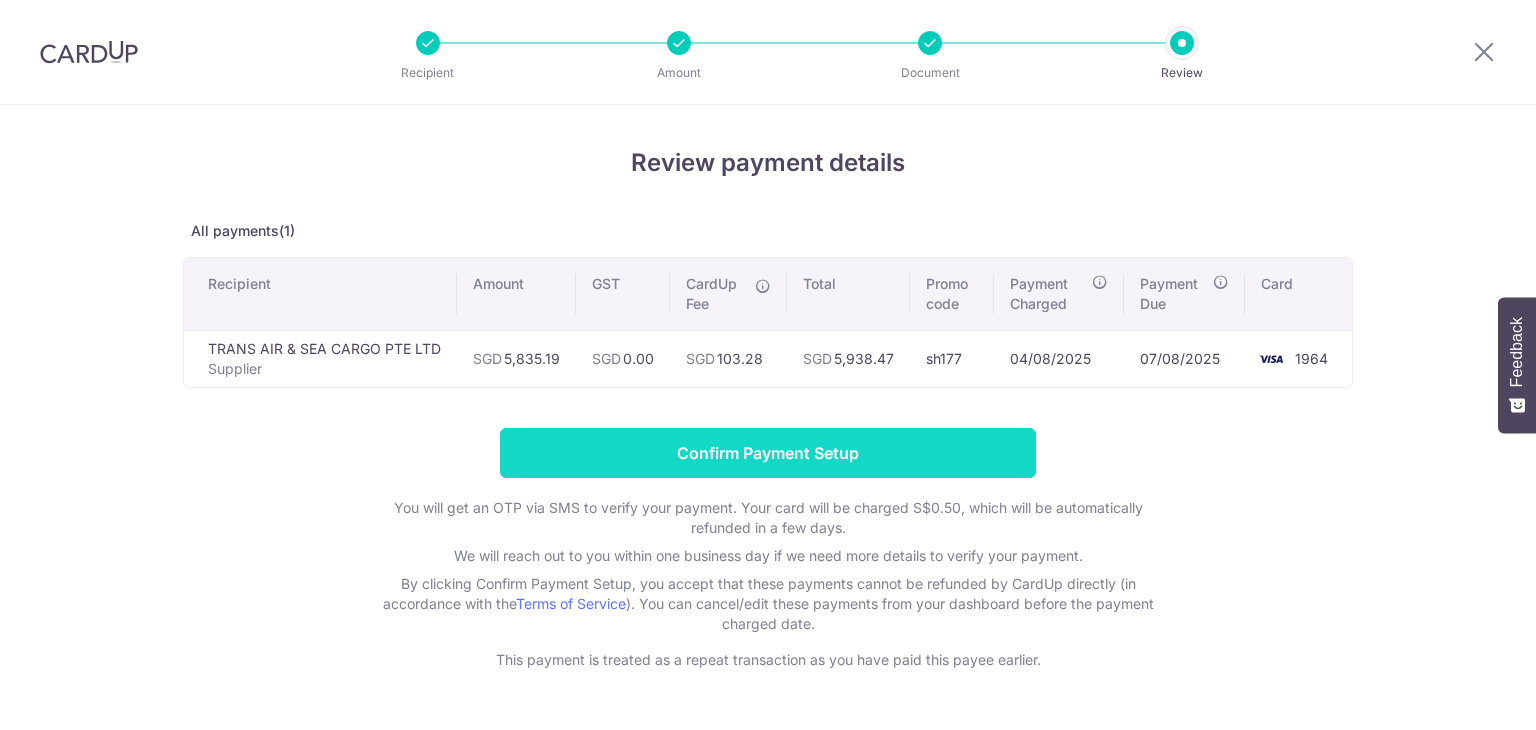 scroll, scrollTop: 0, scrollLeft: 0, axis: both 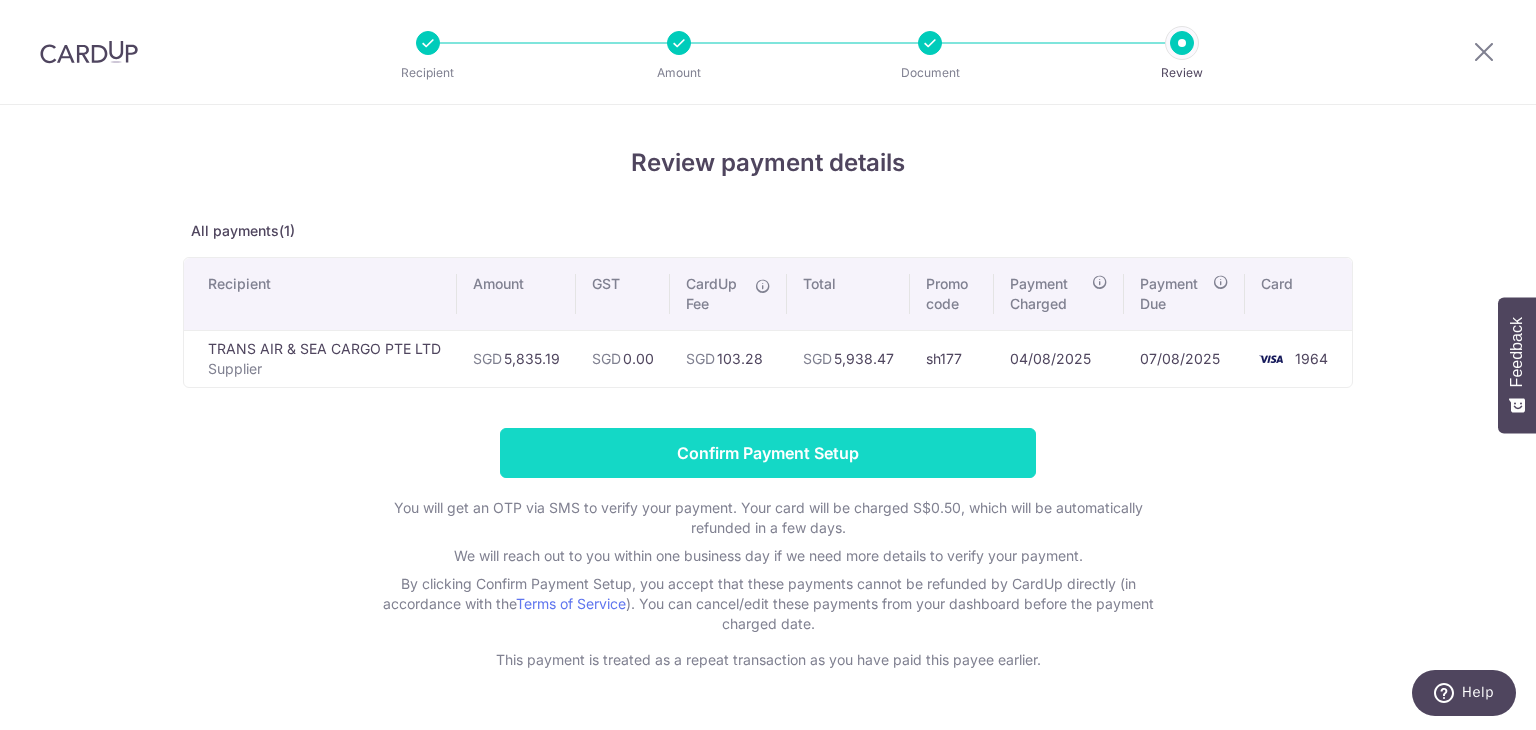 click on "Confirm Payment Setup" at bounding box center (768, 453) 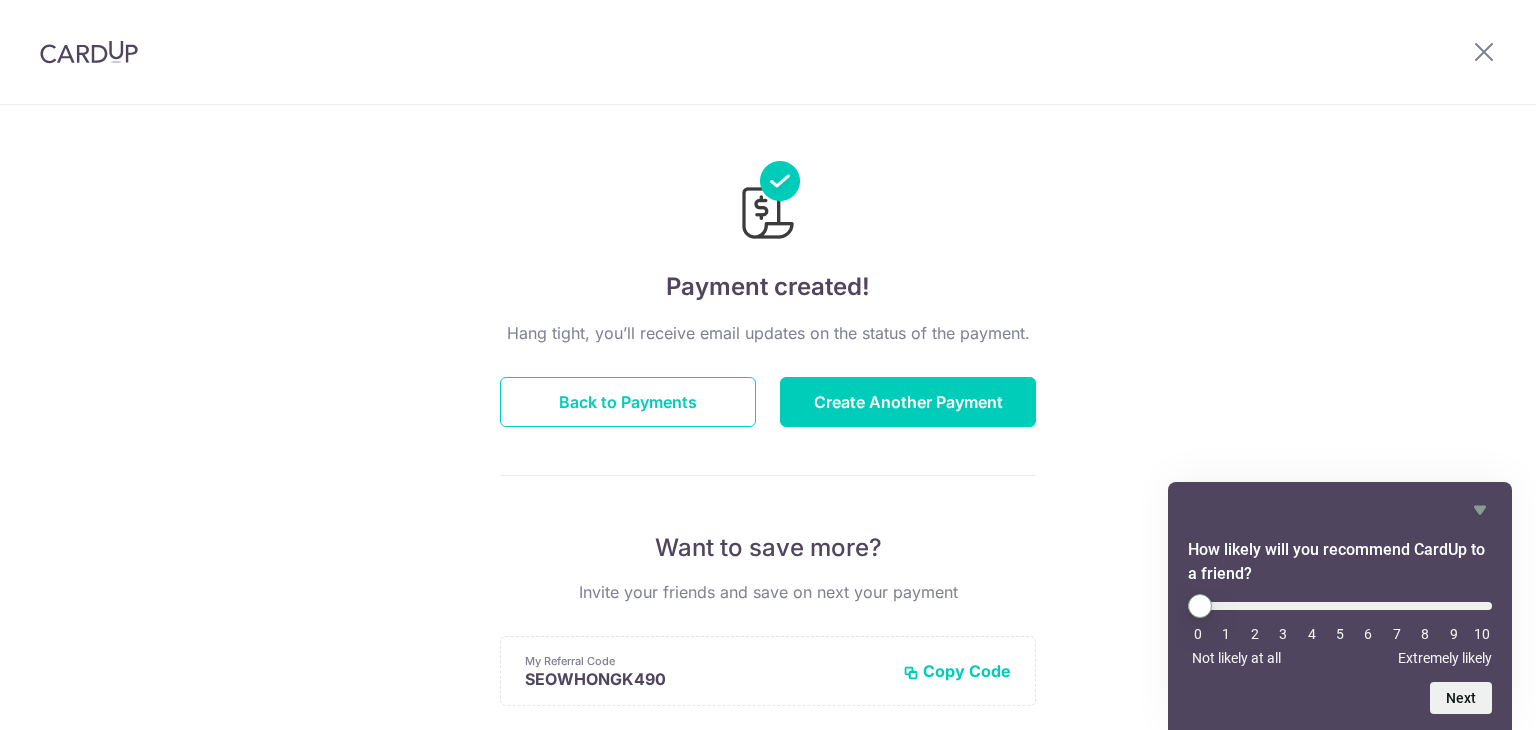 scroll, scrollTop: 0, scrollLeft: 0, axis: both 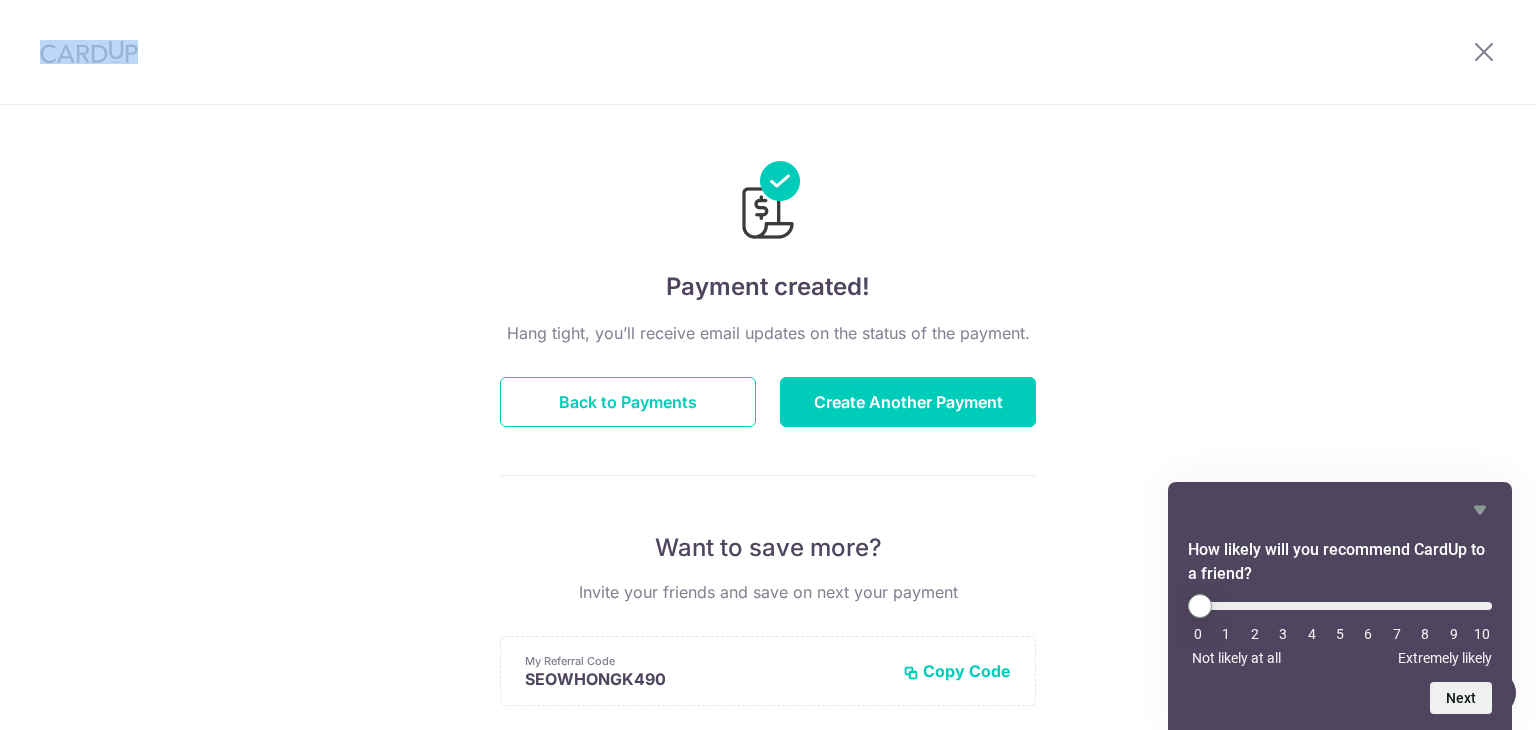drag, startPoint x: 86, startPoint y: 75, endPoint x: 91, endPoint y: 57, distance: 18.681541 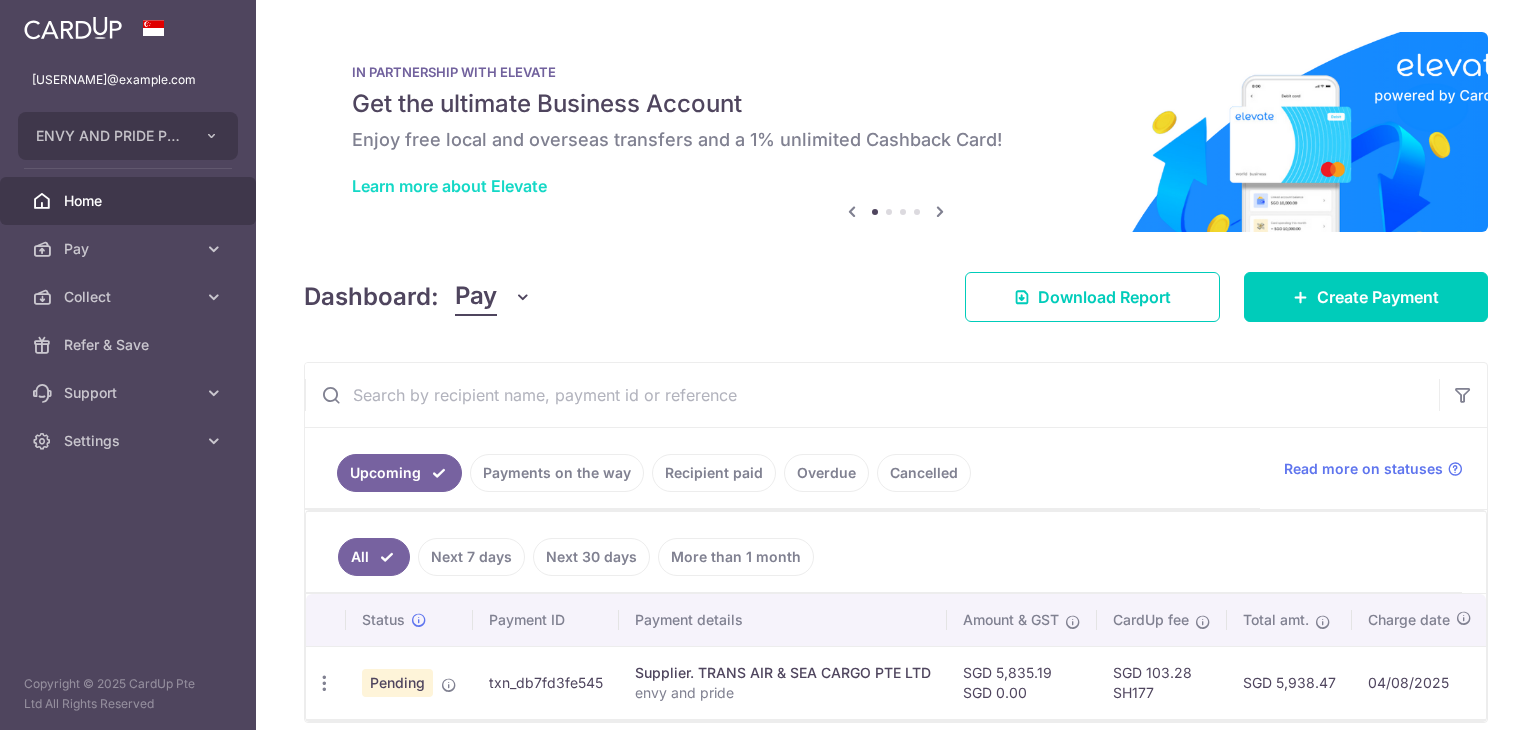 scroll, scrollTop: 0, scrollLeft: 0, axis: both 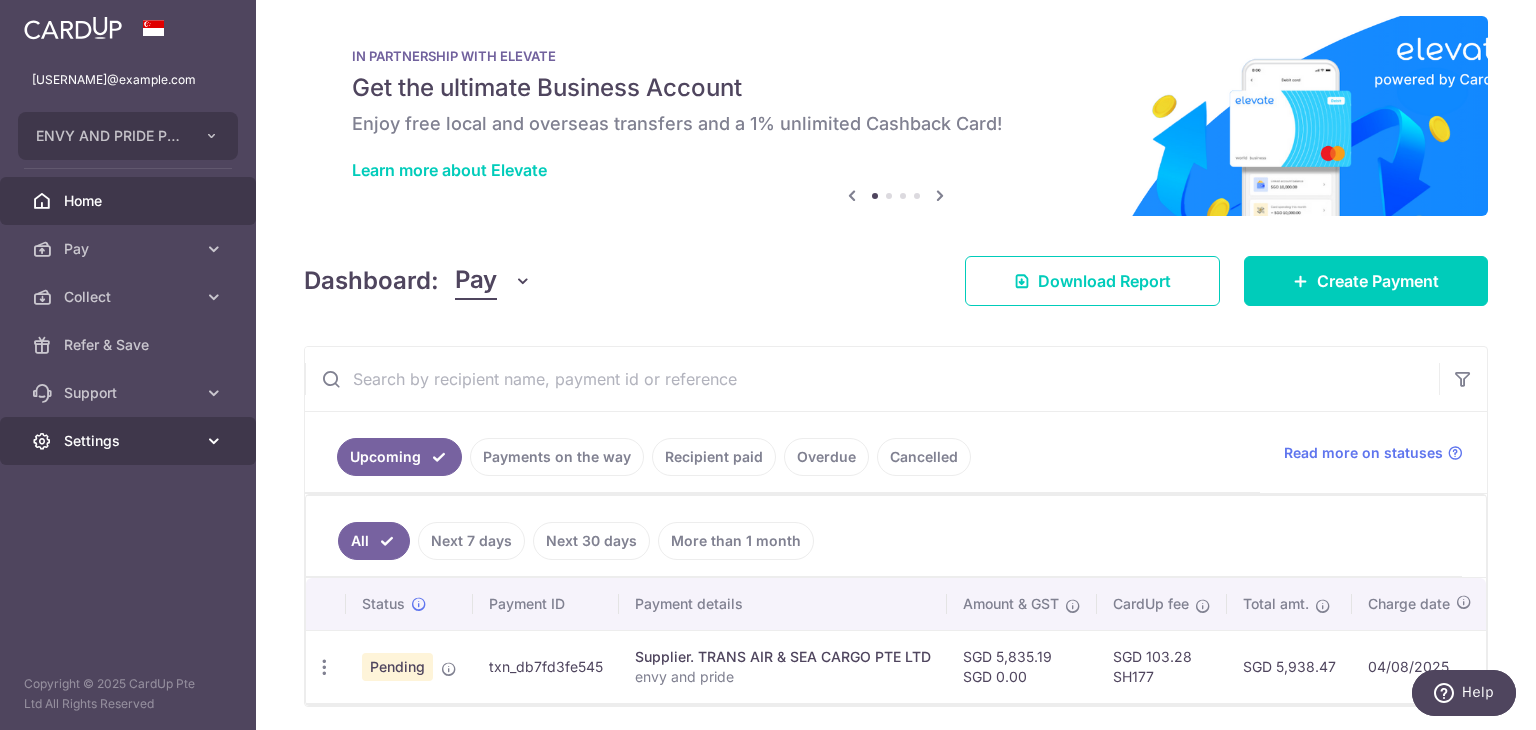click on "Settings" at bounding box center [130, 441] 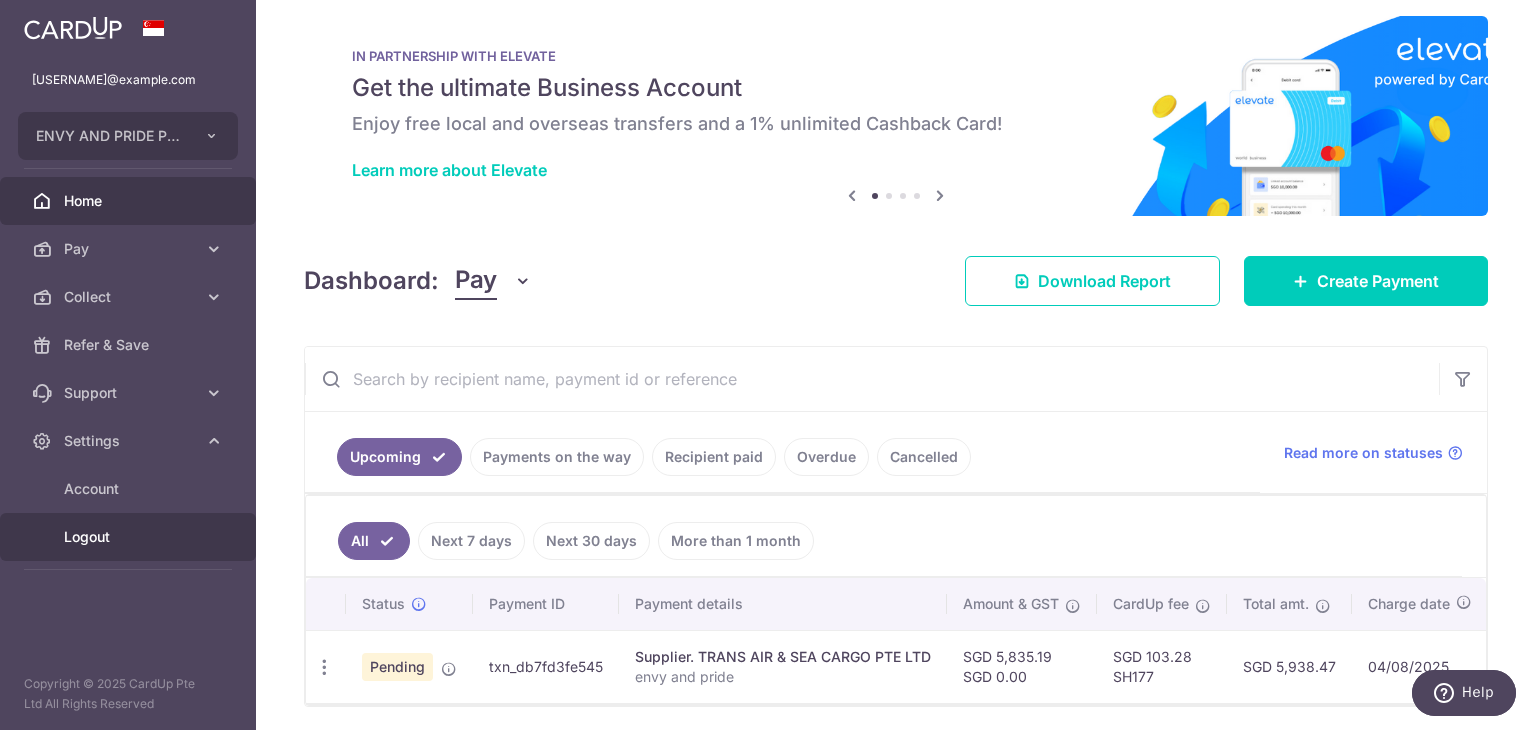 click on "Logout" at bounding box center [130, 537] 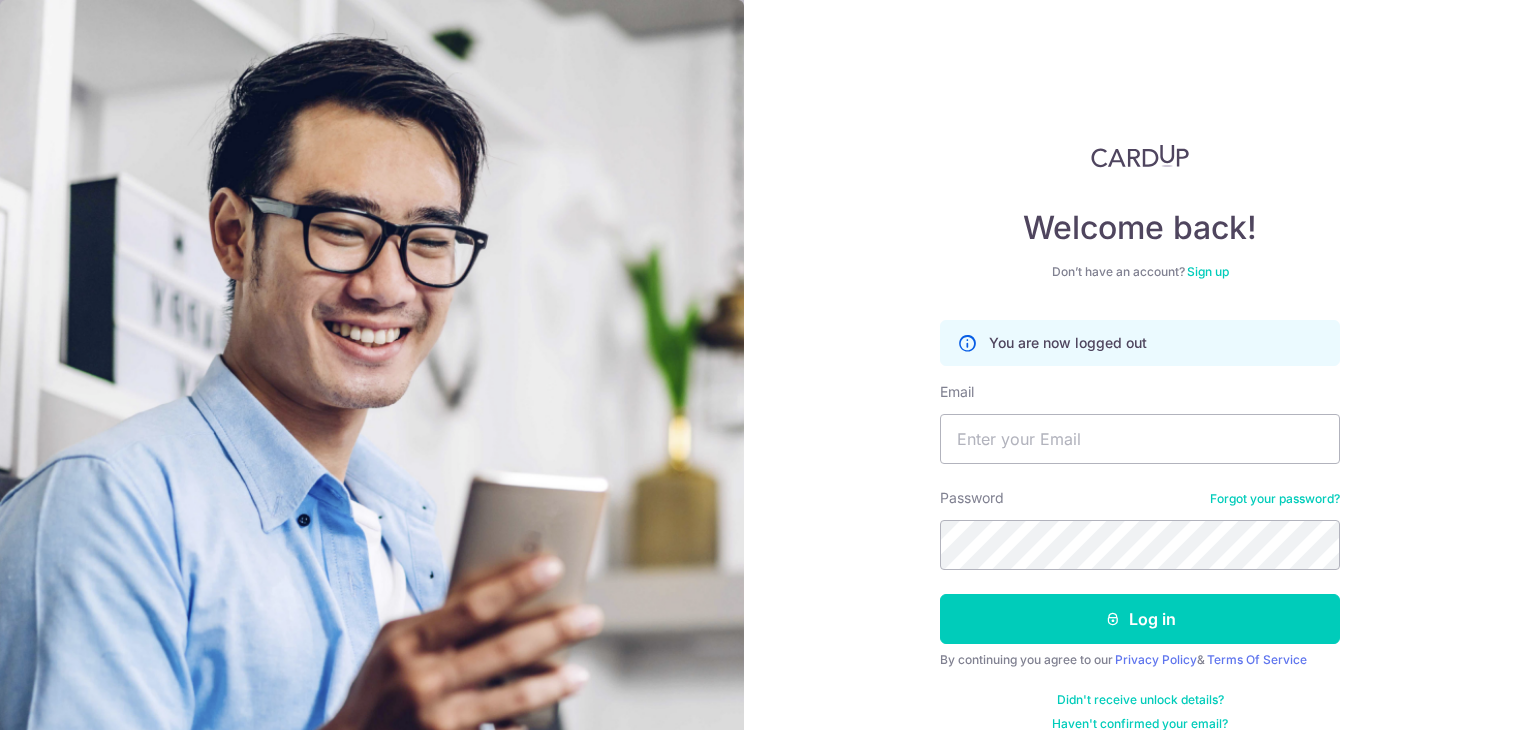 scroll, scrollTop: 0, scrollLeft: 0, axis: both 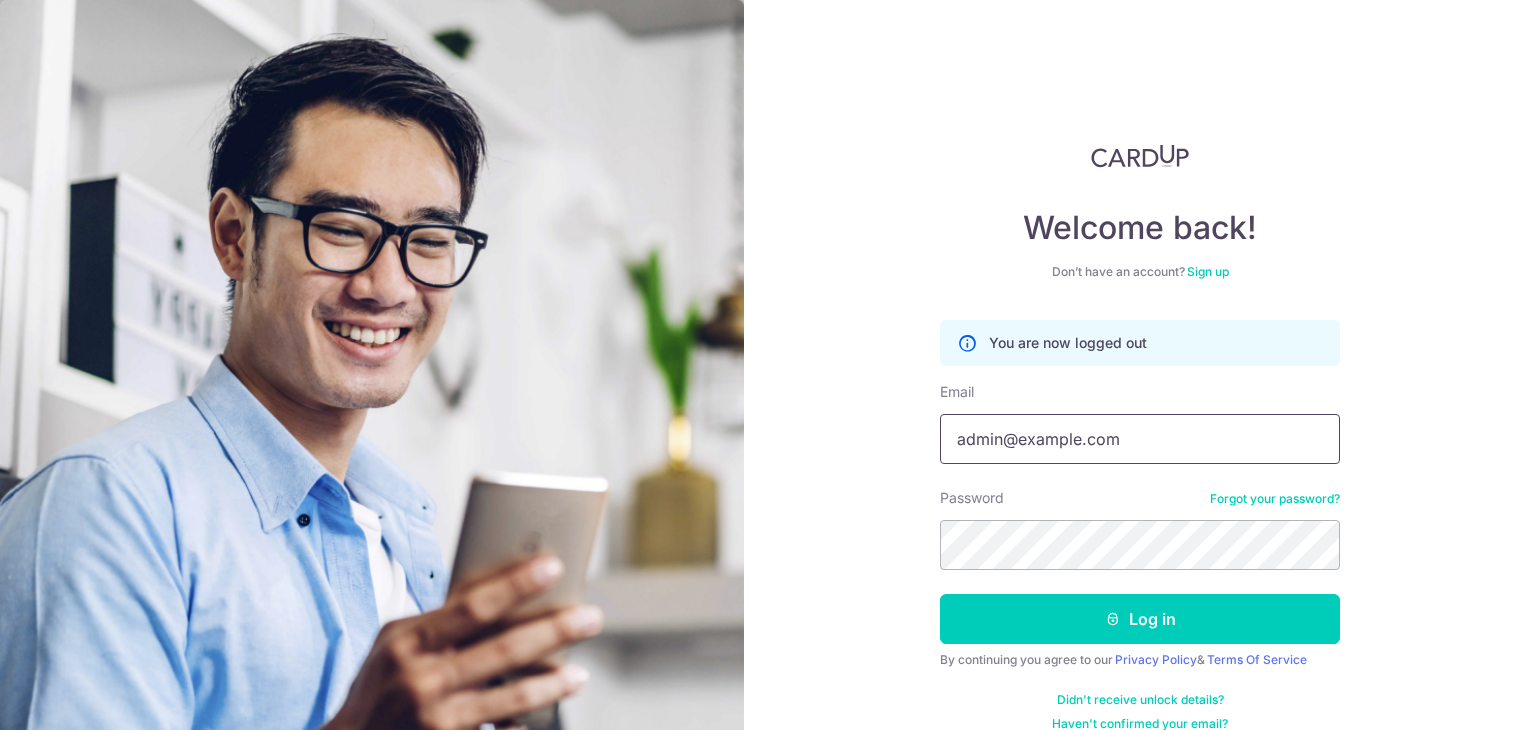 click on "admin@luccavudor.com" at bounding box center [1140, 439] 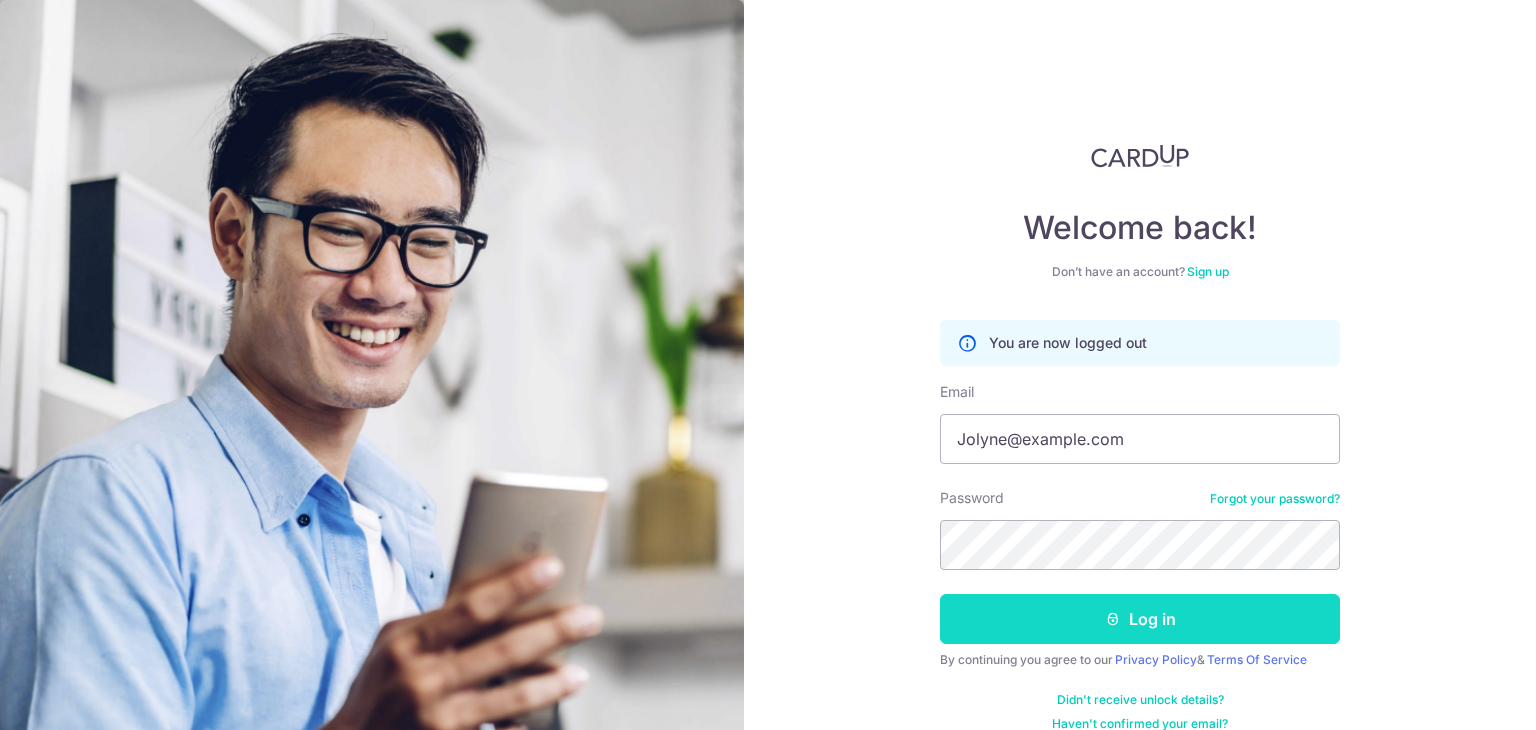click on "Log in" at bounding box center (1140, 619) 